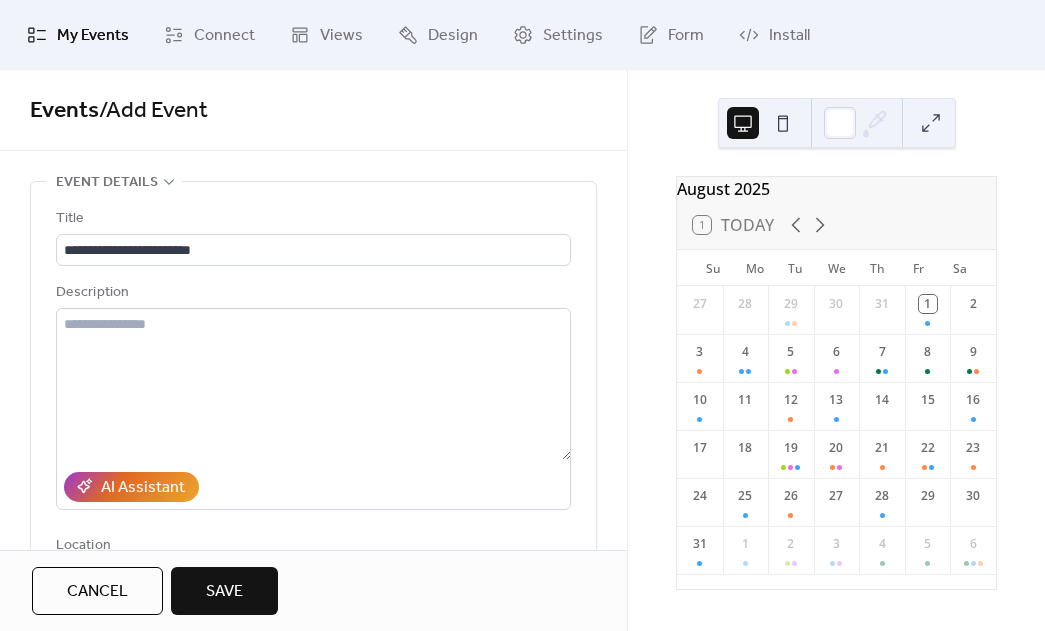 scroll, scrollTop: 0, scrollLeft: 0, axis: both 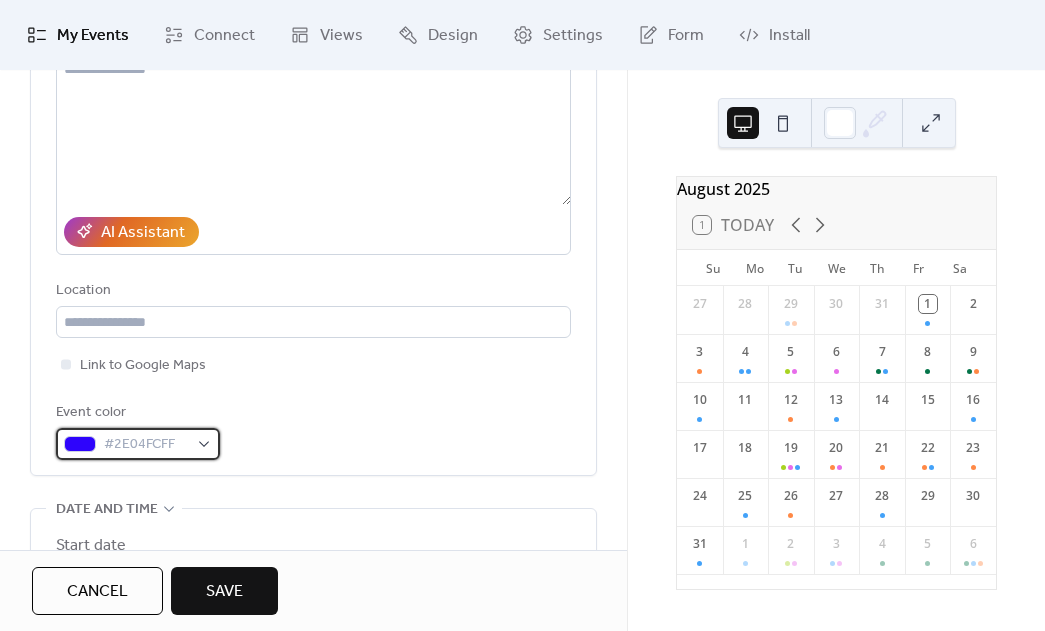 click on "#2E04FCFF" at bounding box center [146, 445] 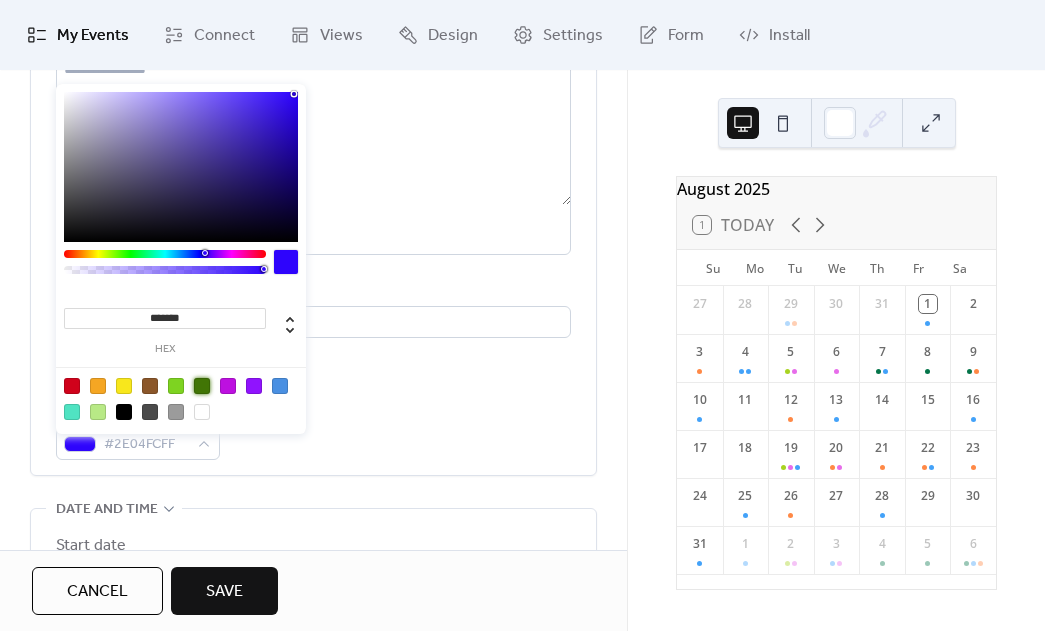 click at bounding box center [202, 386] 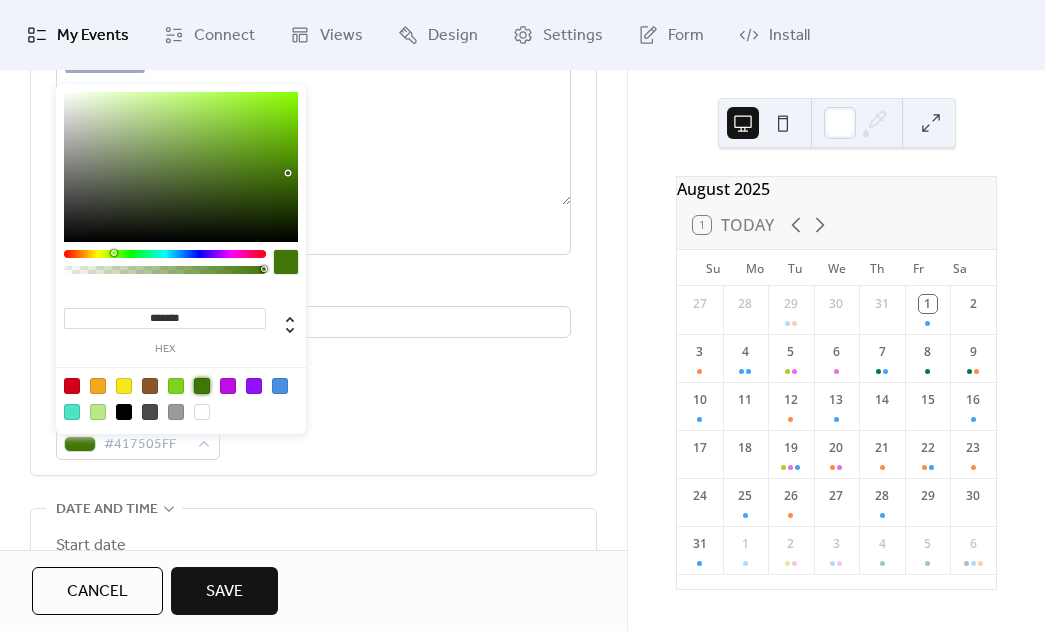 click on "**********" at bounding box center (313, 206) 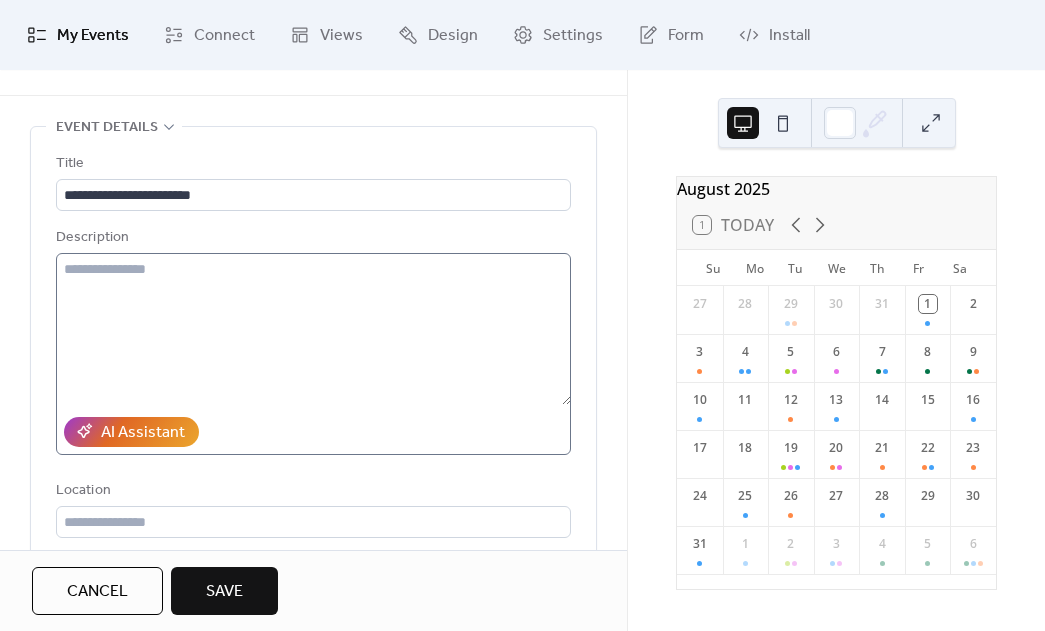scroll, scrollTop: 61, scrollLeft: 0, axis: vertical 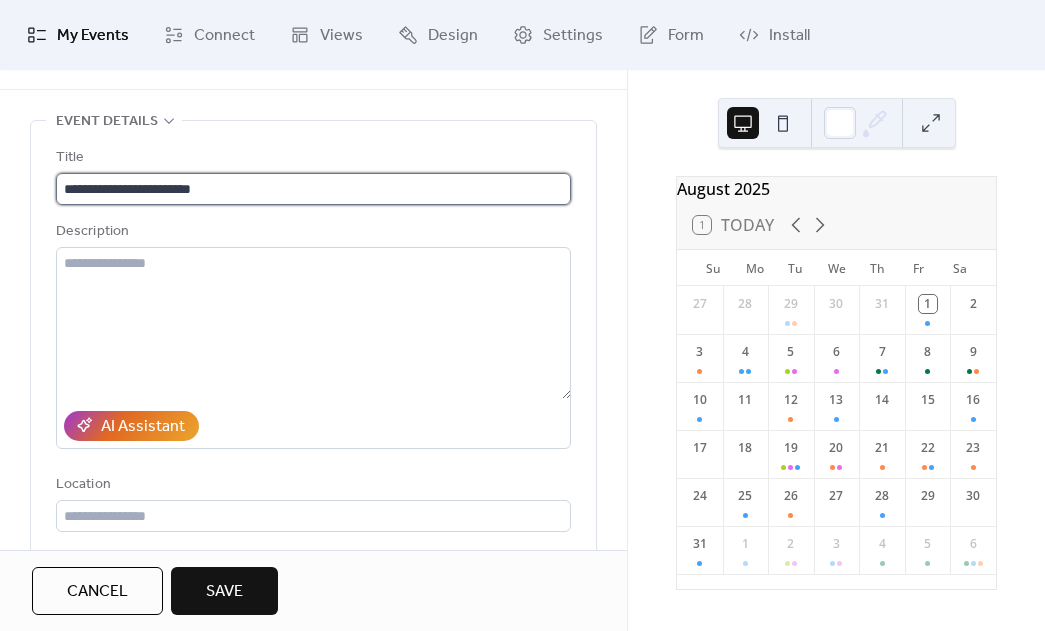 click on "**********" at bounding box center (313, 189) 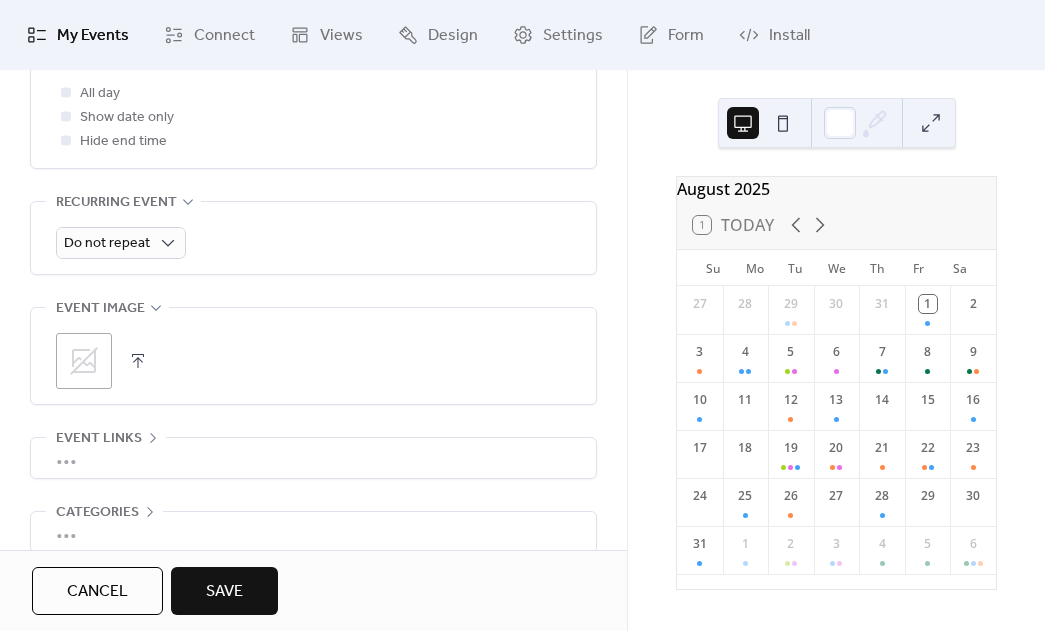 scroll, scrollTop: 923, scrollLeft: 0, axis: vertical 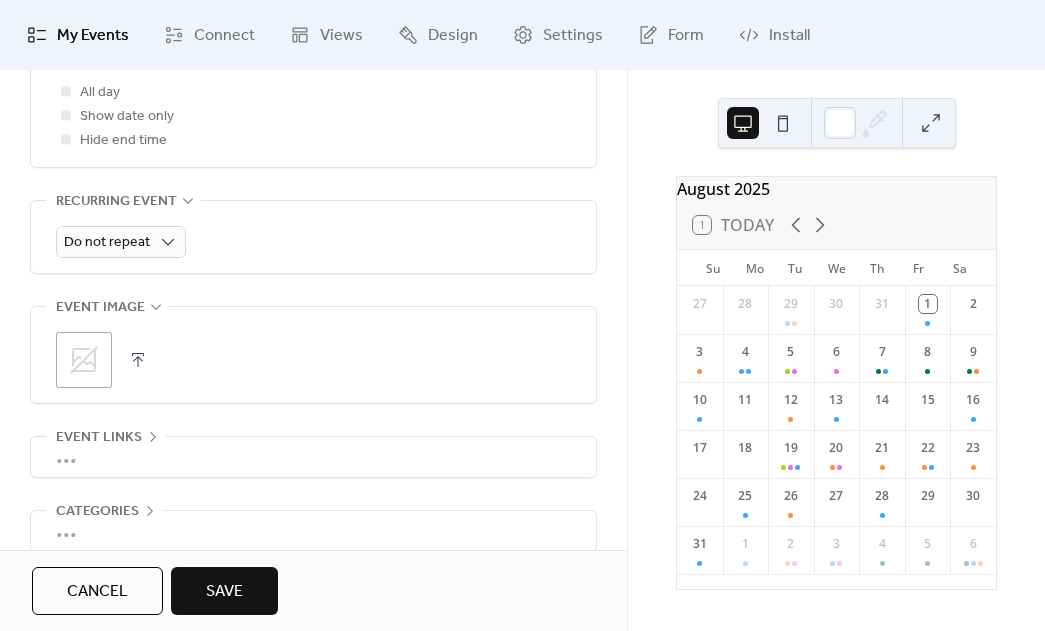type on "**********" 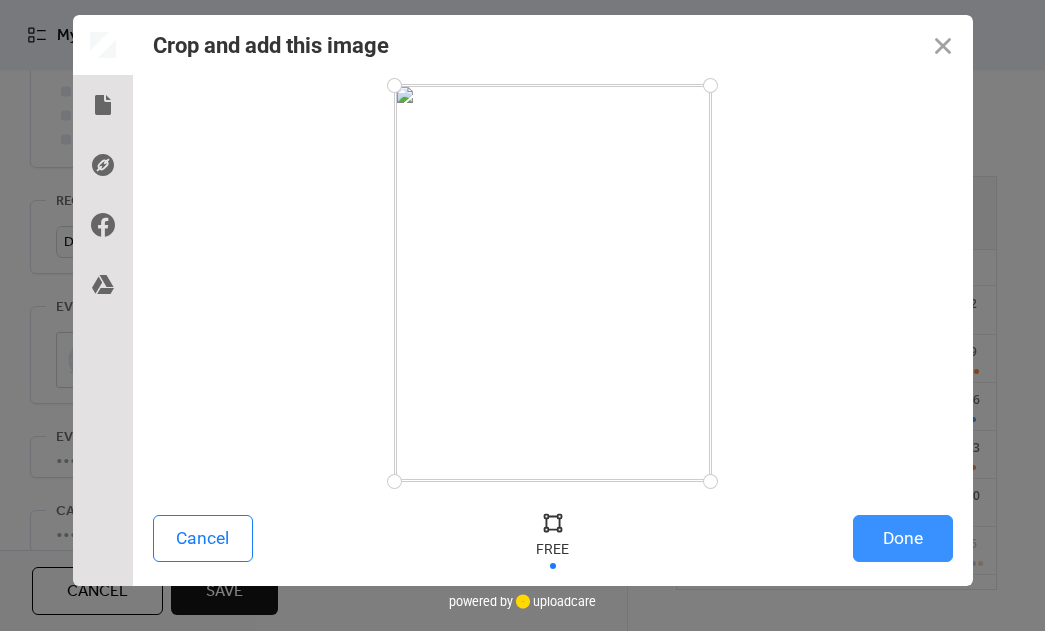 click on "Done" at bounding box center [903, 538] 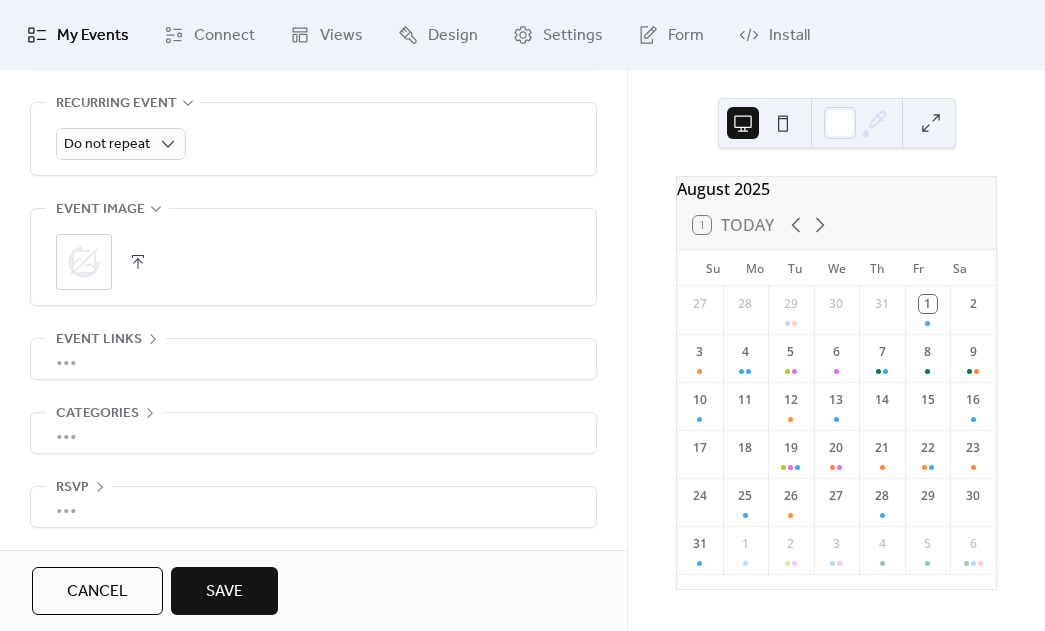 scroll, scrollTop: 1033, scrollLeft: 0, axis: vertical 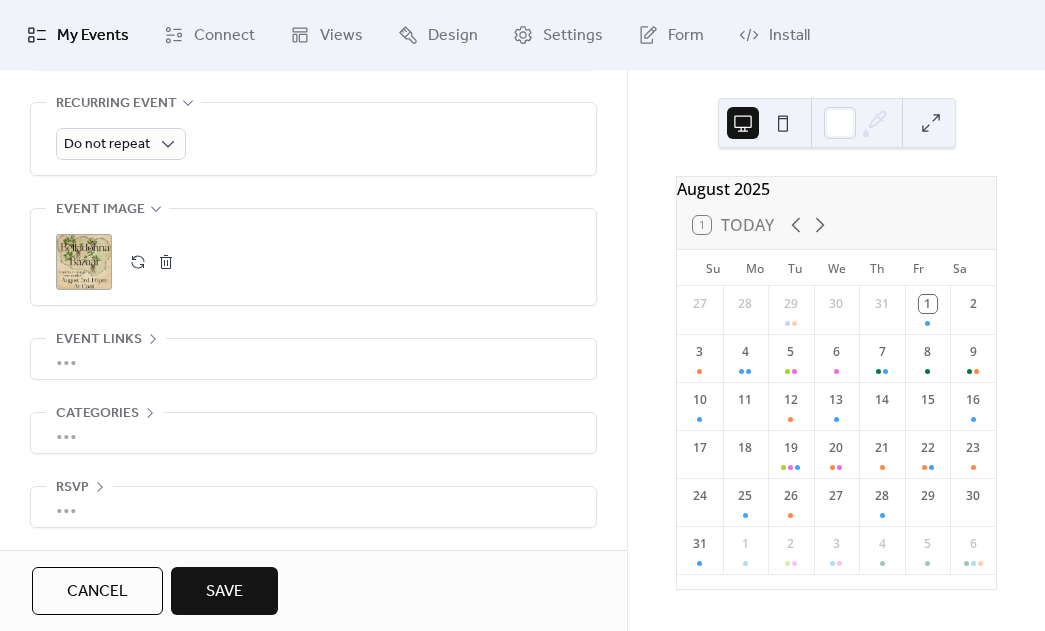click on "•••" at bounding box center [313, 433] 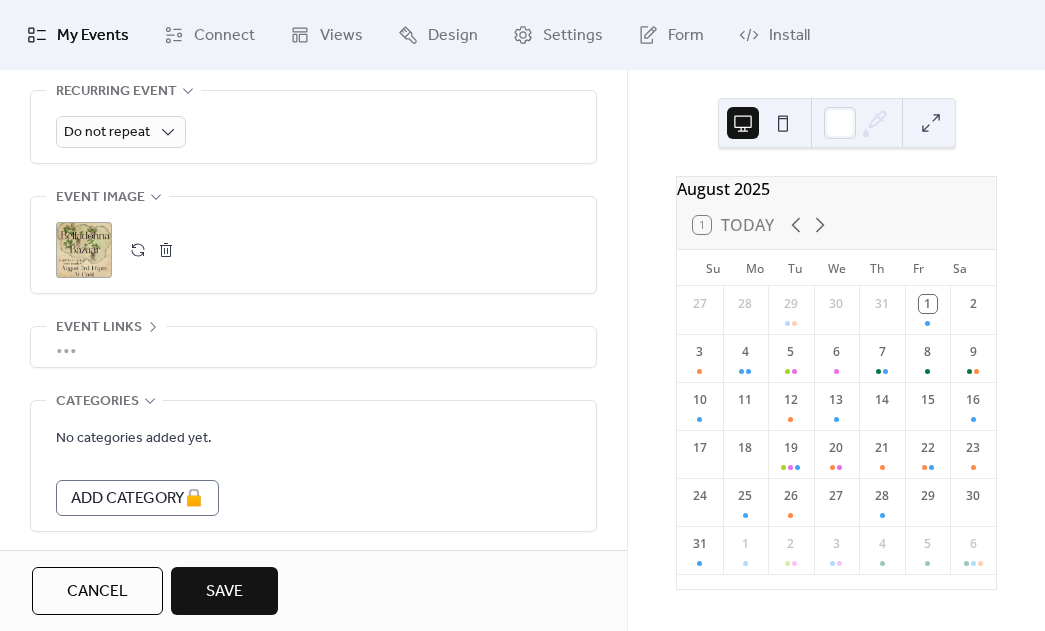 scroll, scrollTop: 1029, scrollLeft: 0, axis: vertical 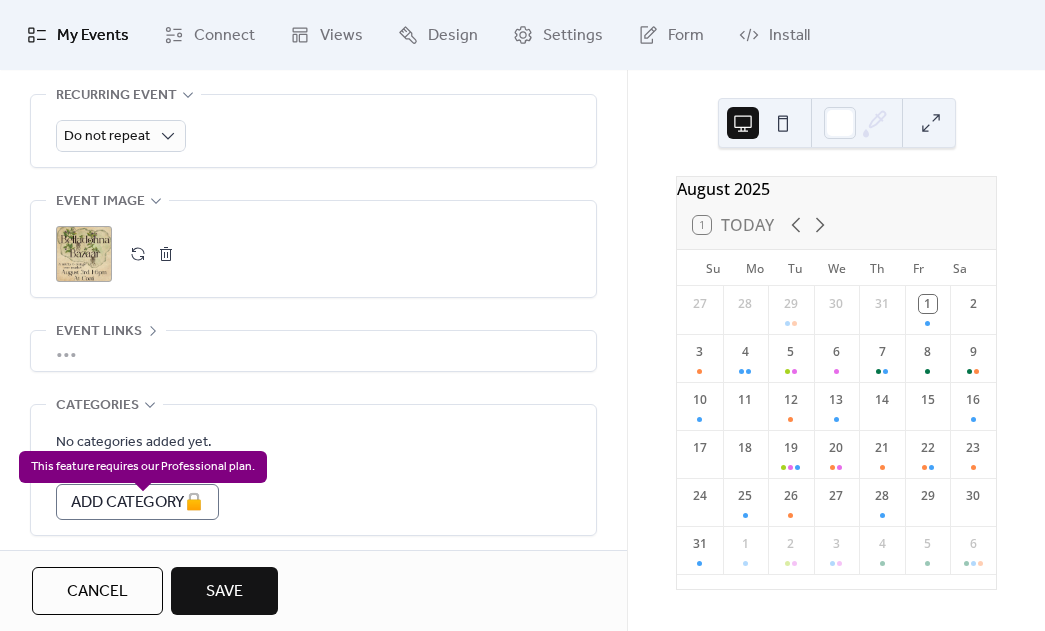 click on "Add Category  🔒" at bounding box center (137, 502) 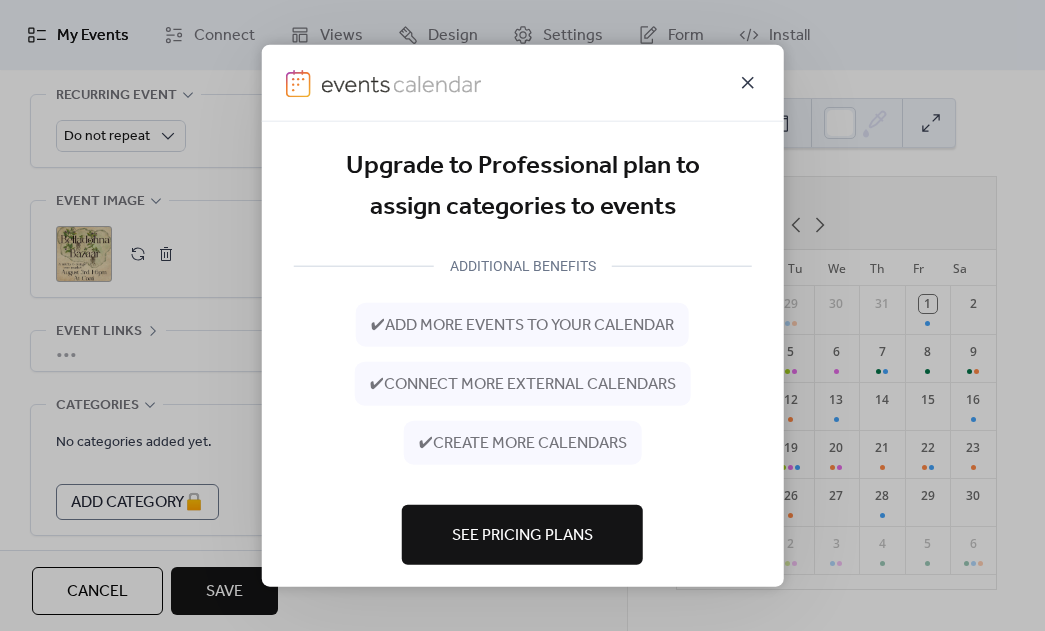 click 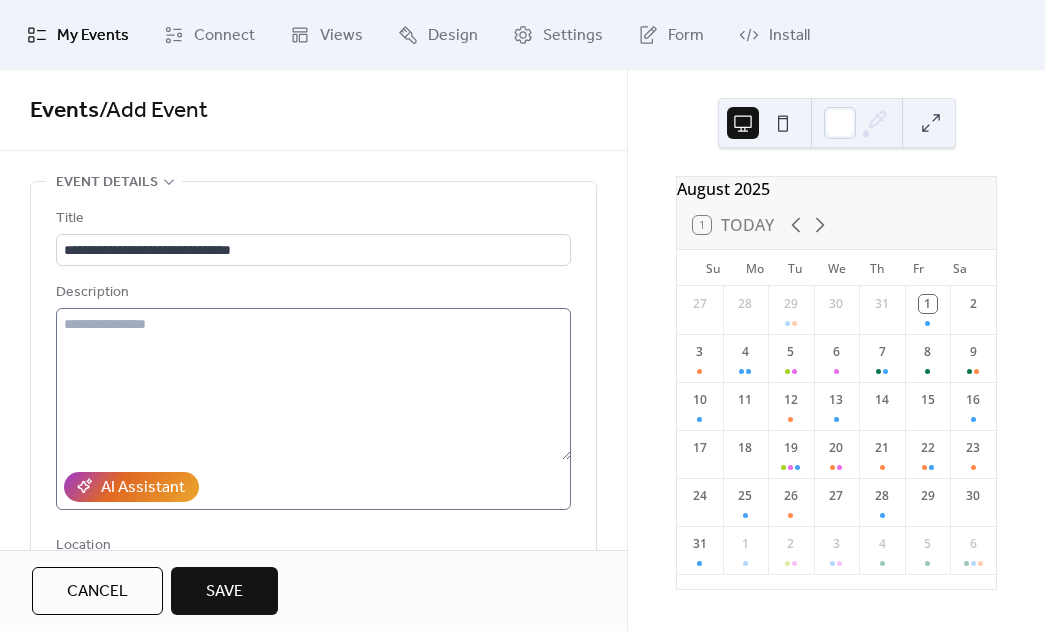 scroll, scrollTop: 0, scrollLeft: 0, axis: both 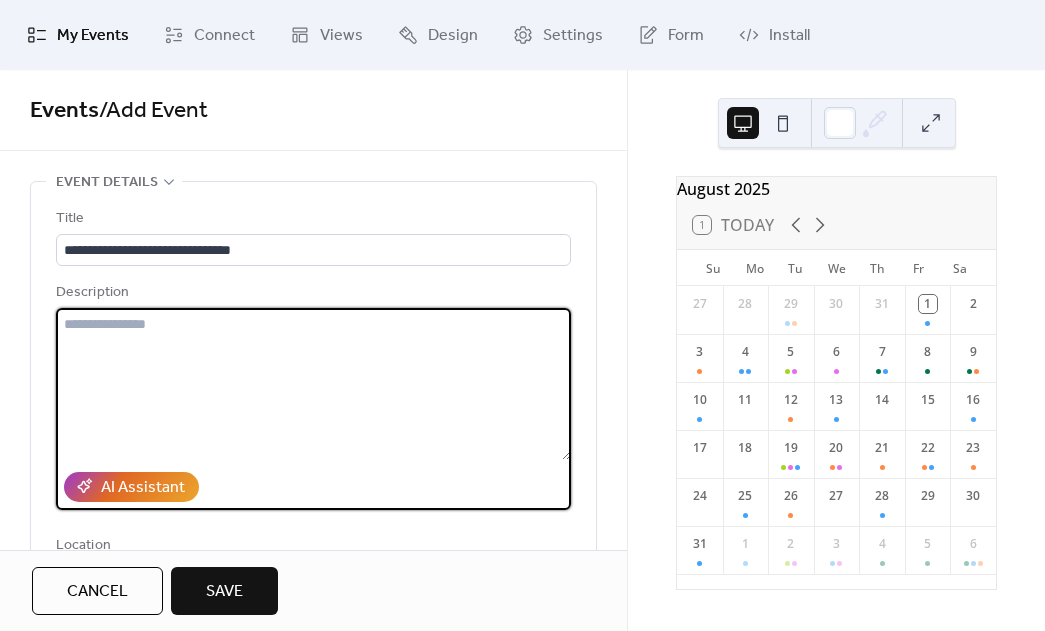 click at bounding box center [313, 384] 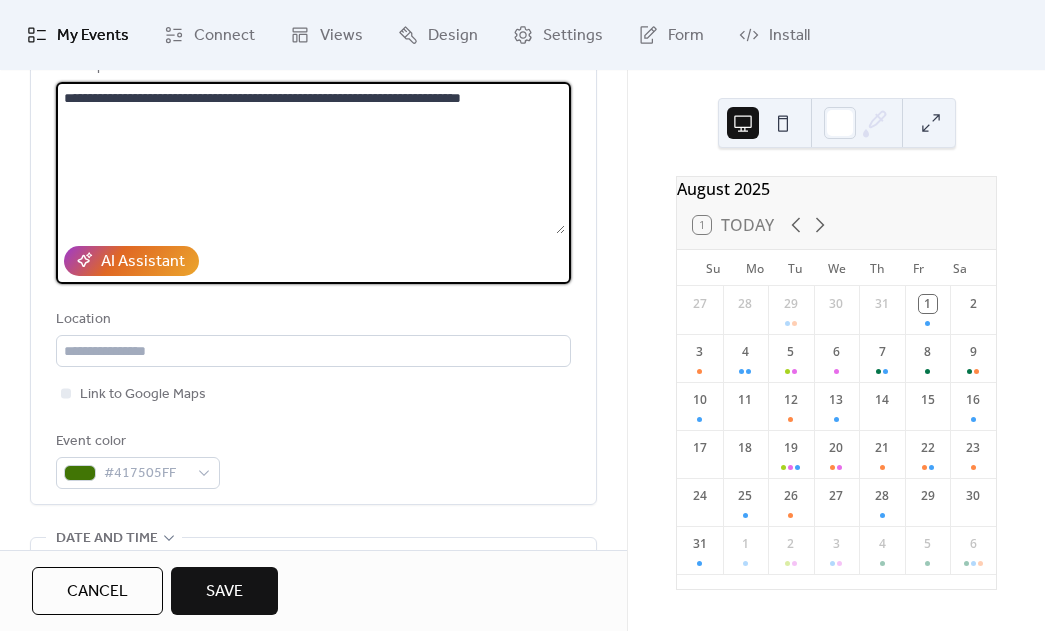scroll, scrollTop: 369, scrollLeft: 0, axis: vertical 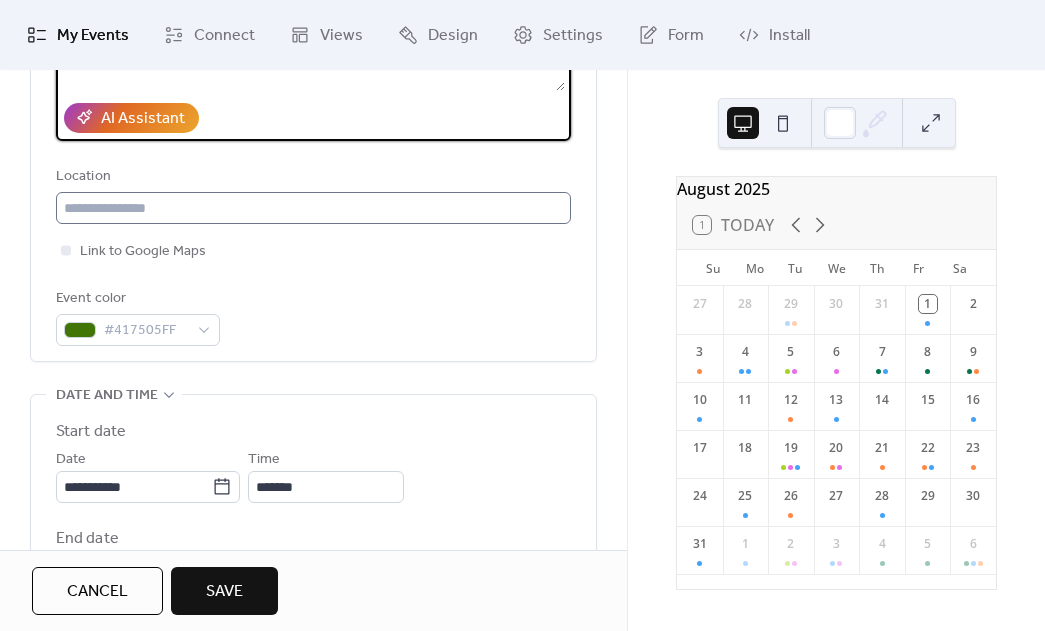 type on "**********" 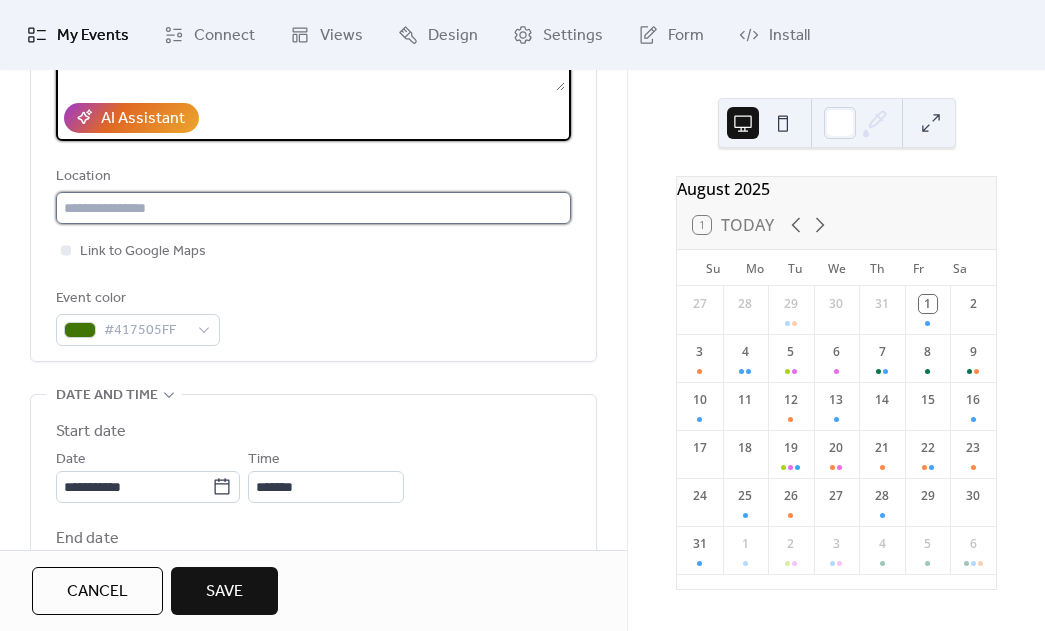 click at bounding box center [313, 208] 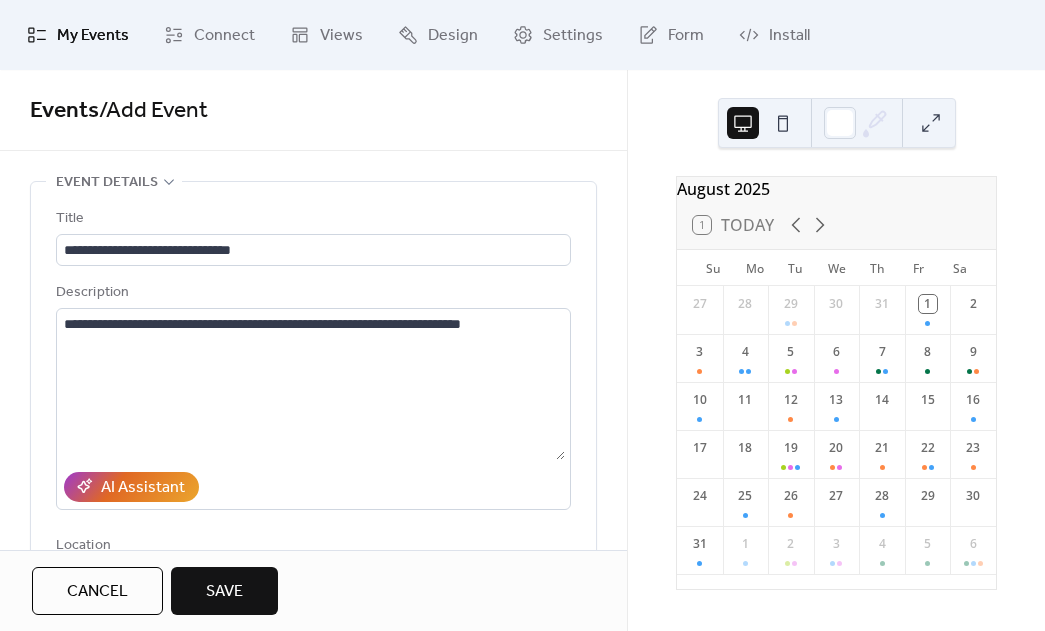 scroll, scrollTop: 0, scrollLeft: 0, axis: both 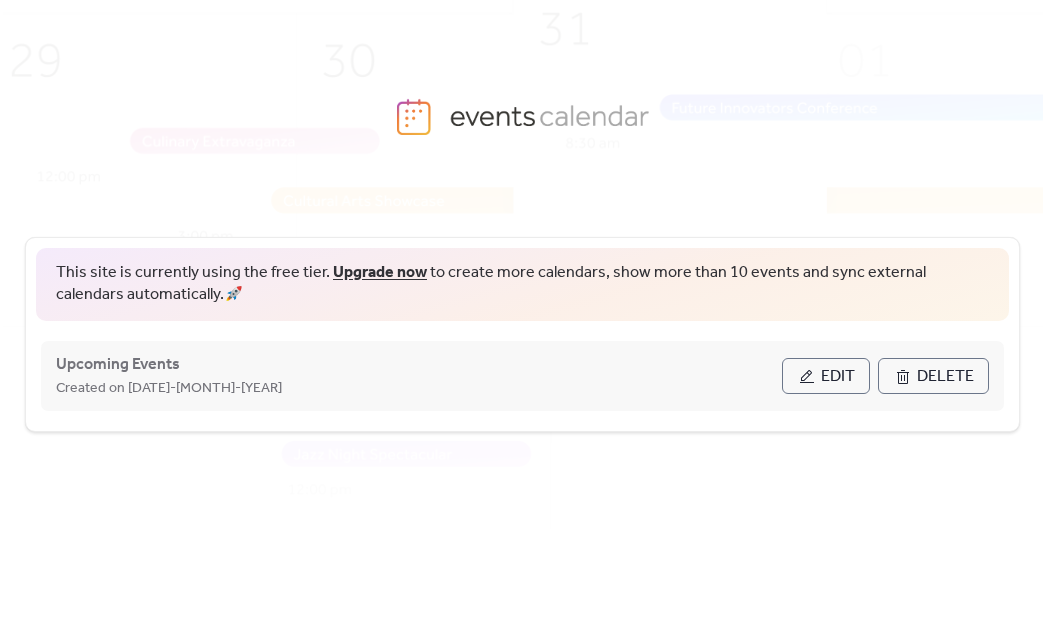 click on "Edit" at bounding box center [826, 376] 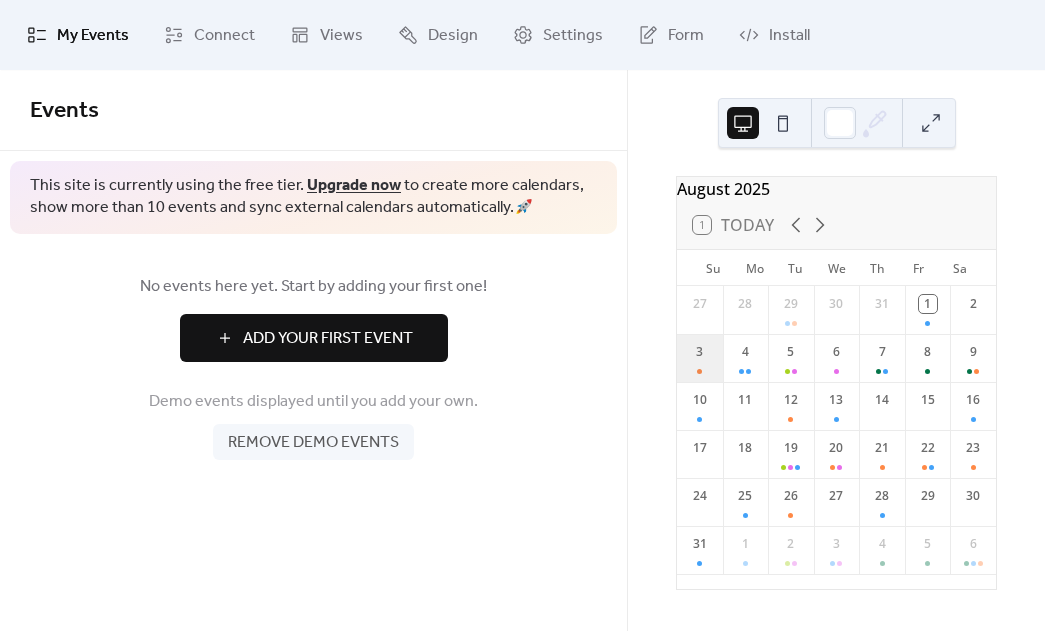 click on "3" at bounding box center (700, 358) 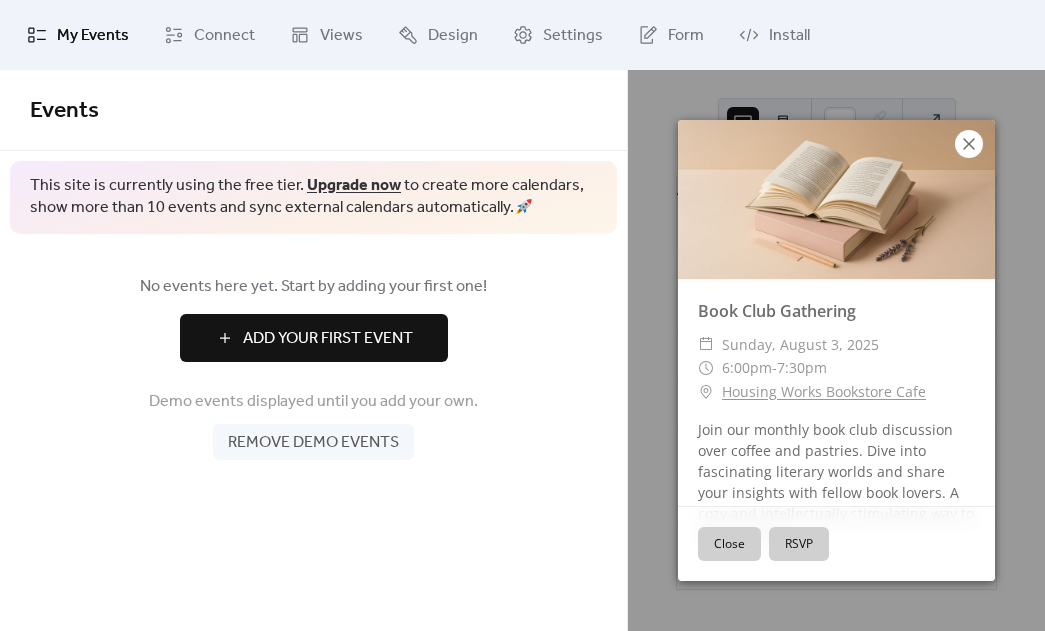 click 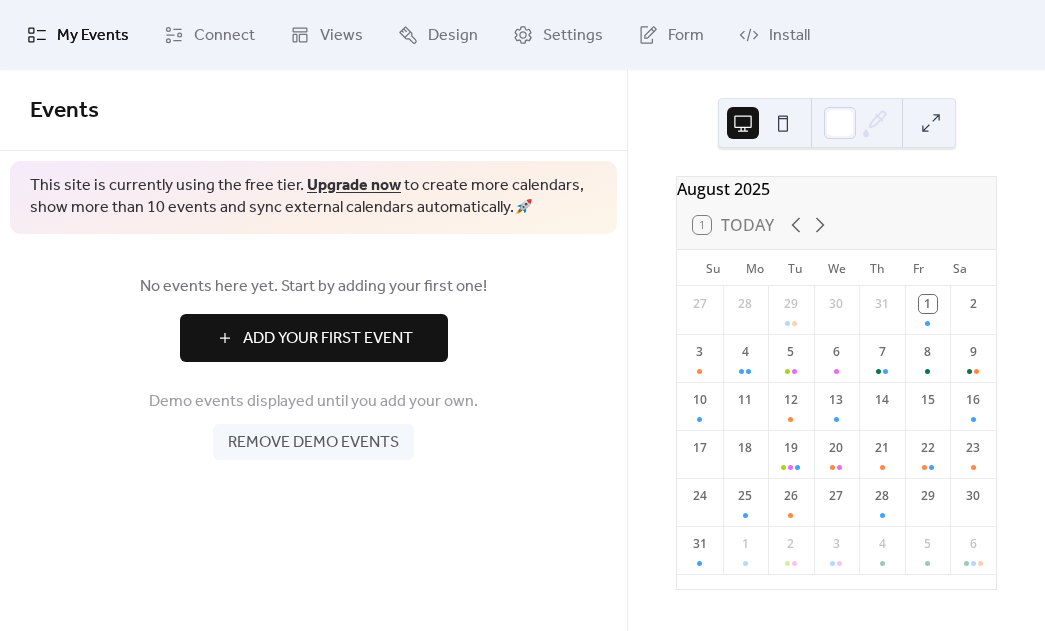 click on "Remove demo events" at bounding box center [313, 443] 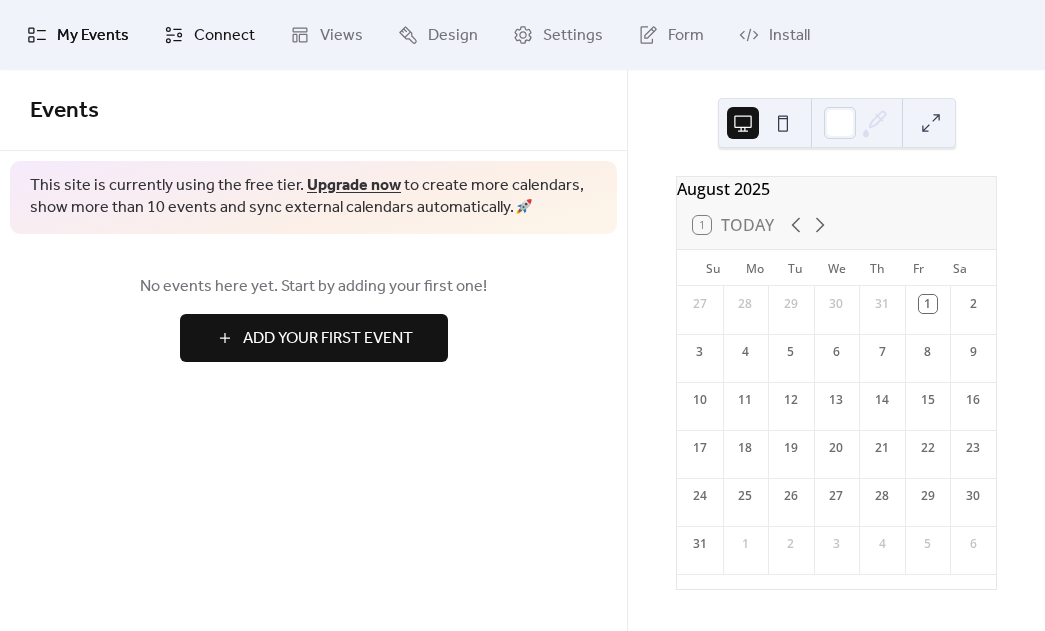 click on "Connect" at bounding box center [224, 36] 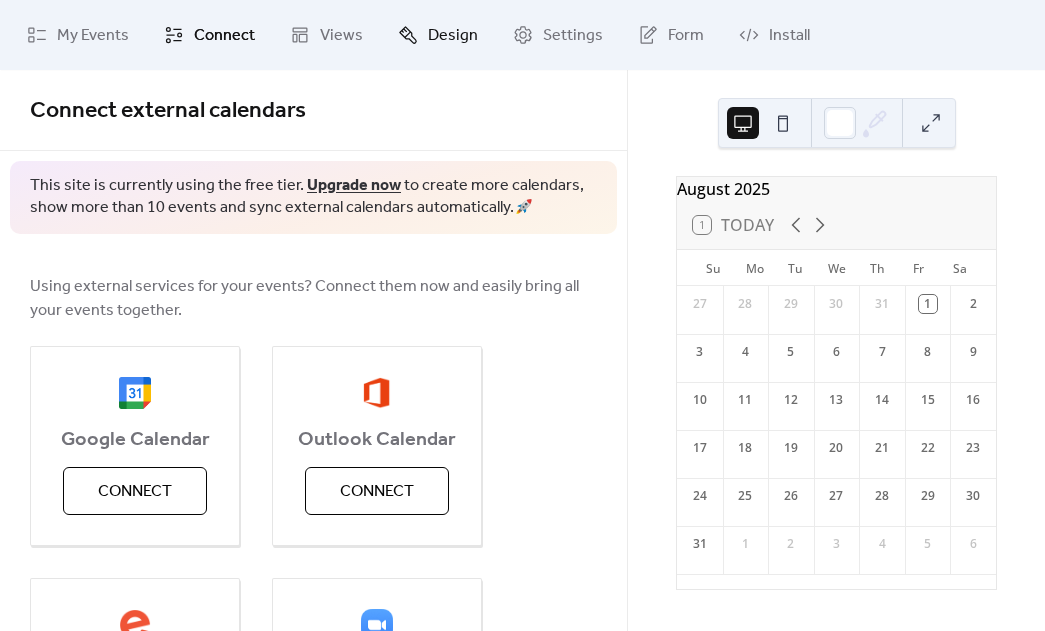 click on "Design" at bounding box center [453, 36] 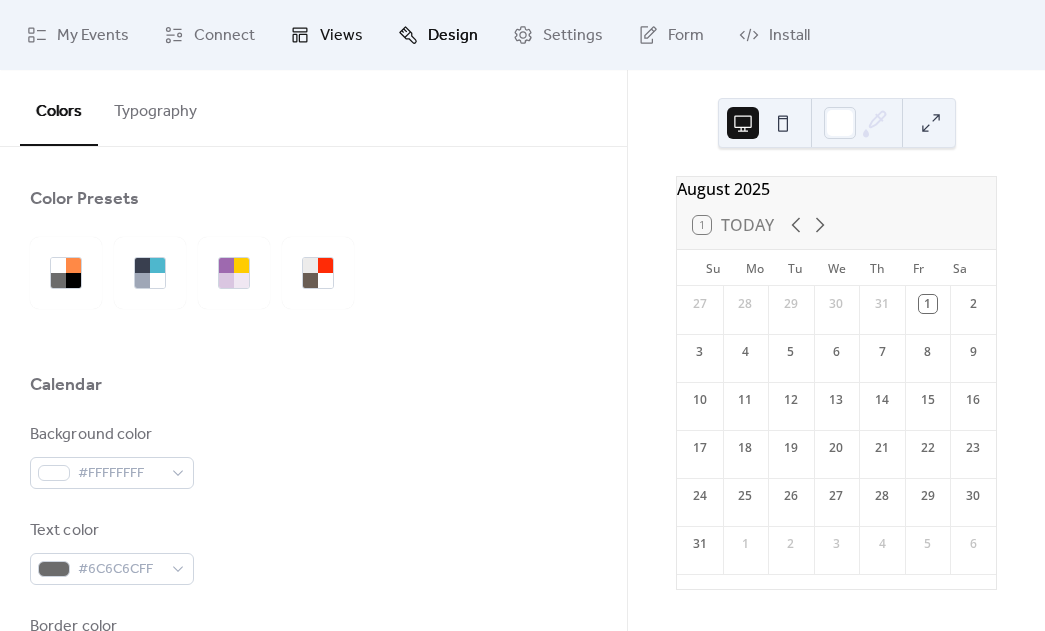 click on "Views" at bounding box center (326, 35) 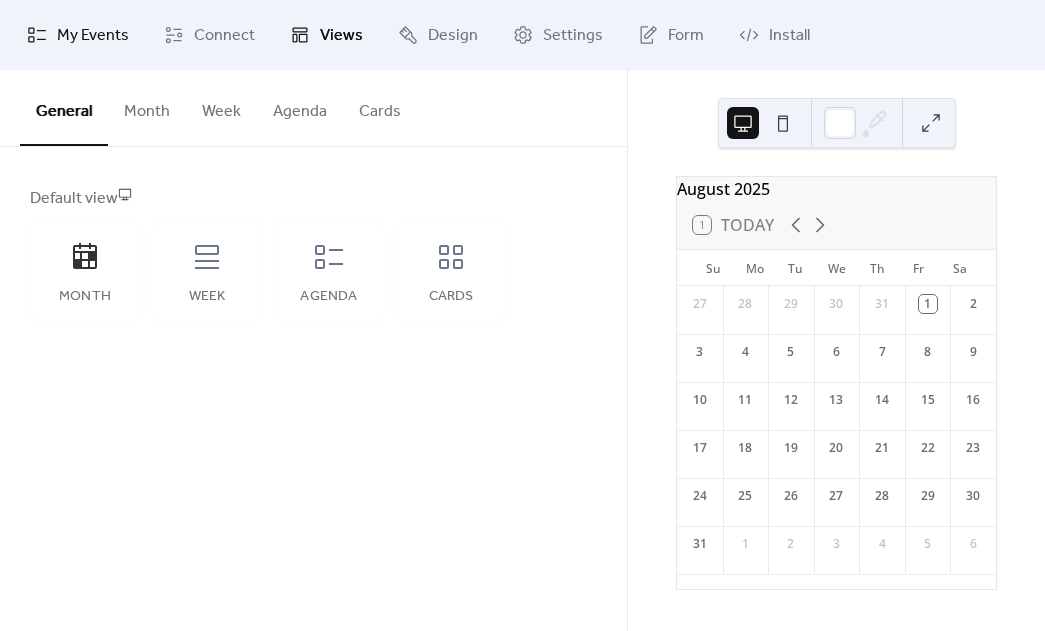 click on "My Events" at bounding box center [78, 35] 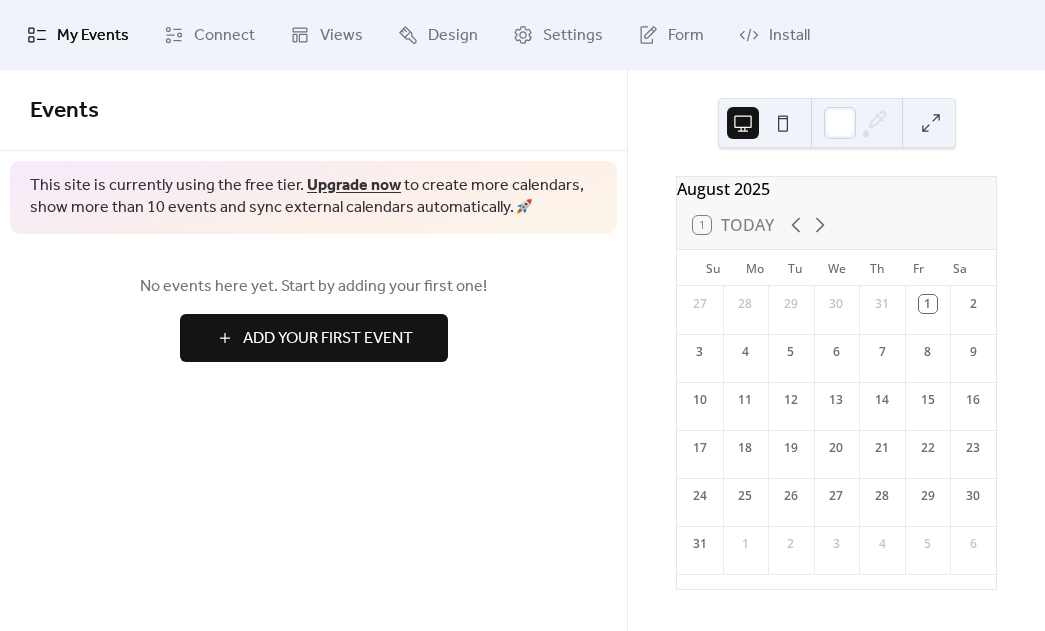 click on "Add Your First Event" at bounding box center (314, 338) 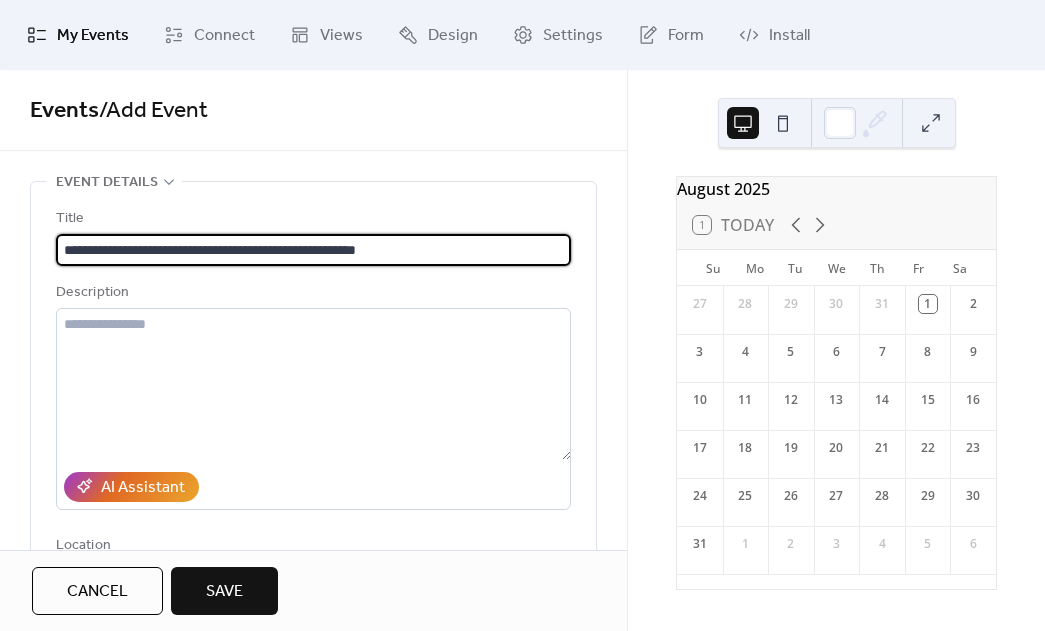 type on "**********" 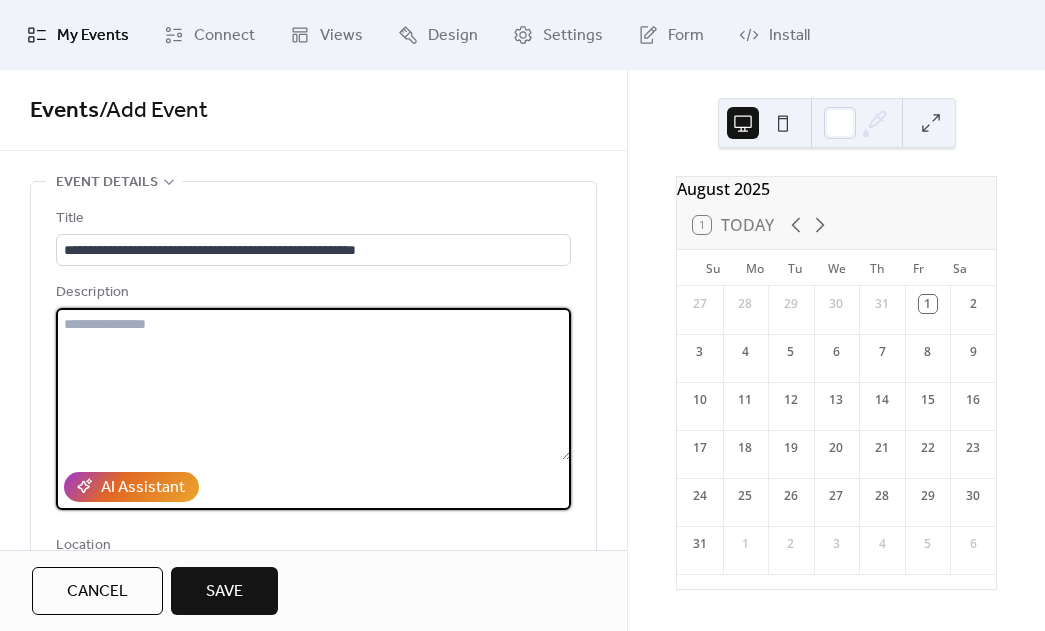 type on "*" 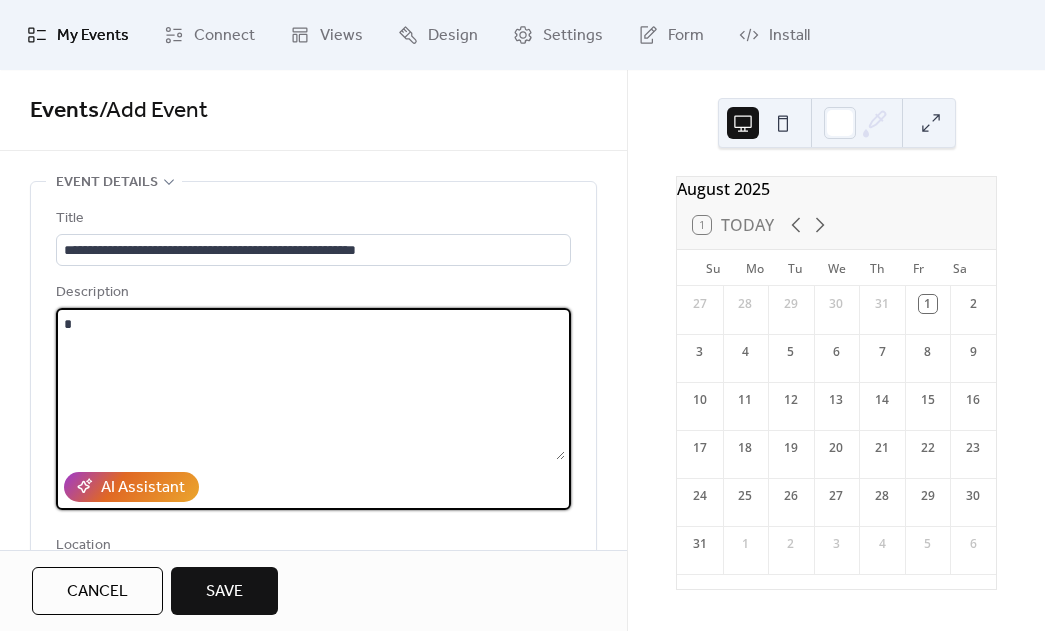 type 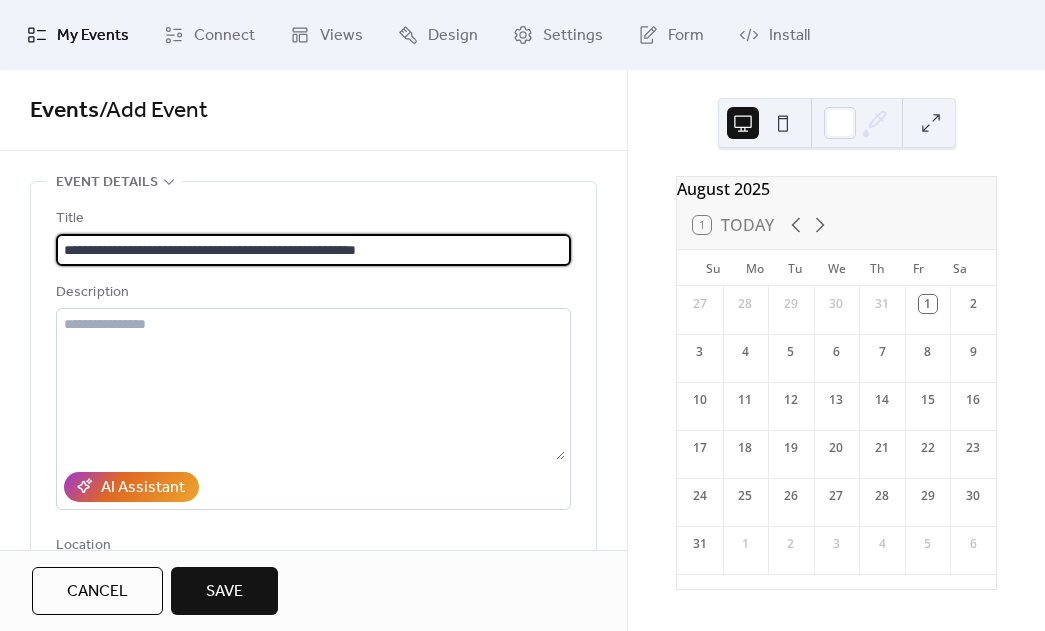 click on "**********" at bounding box center (313, 250) 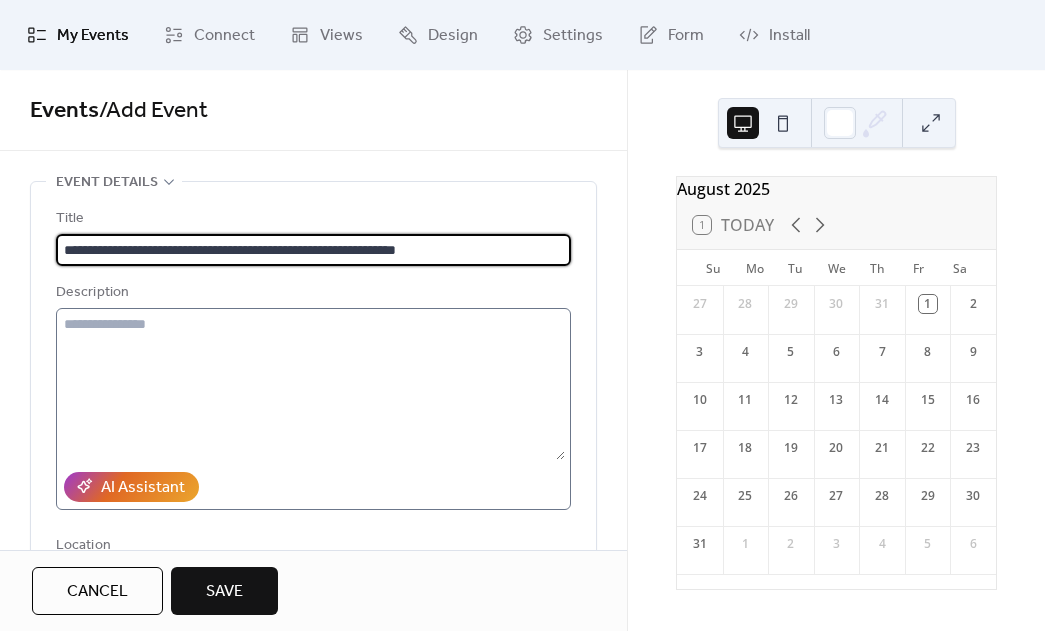 type on "**********" 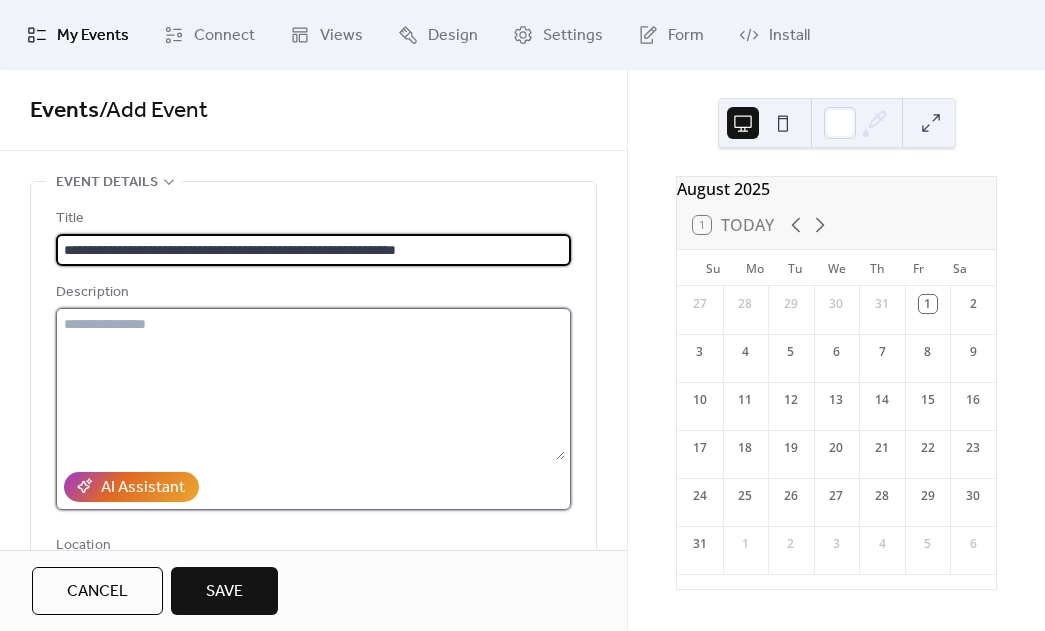 click at bounding box center [310, 384] 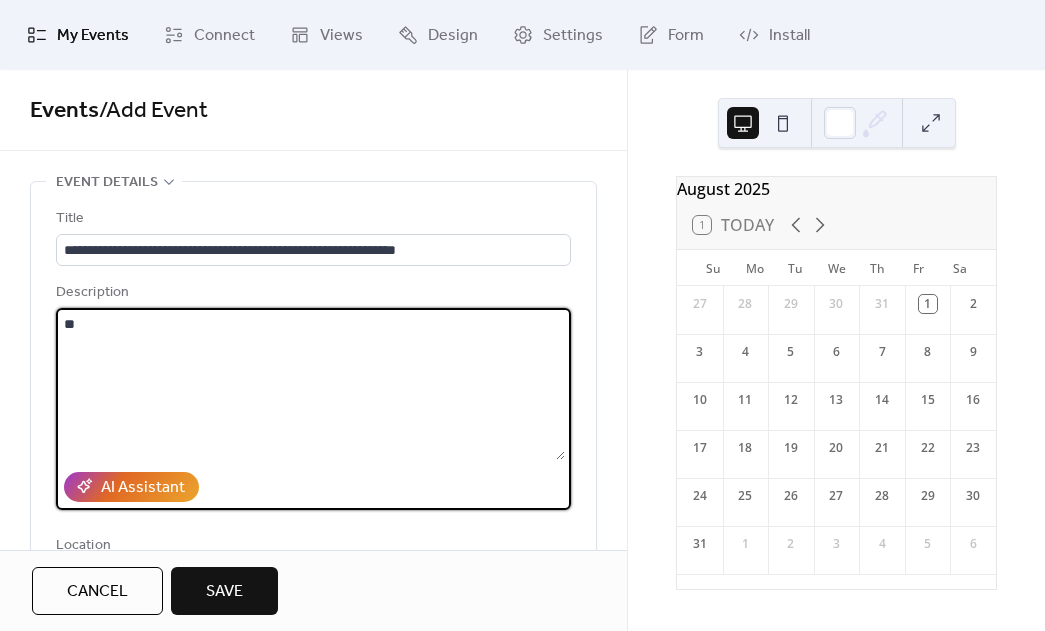 type on "*" 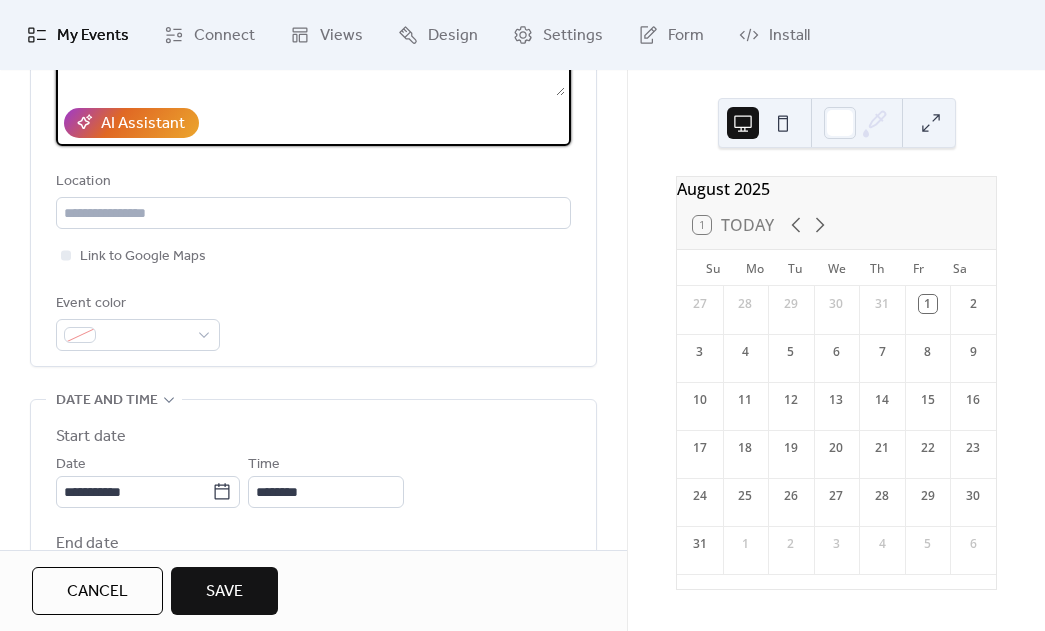 scroll, scrollTop: 332, scrollLeft: 0, axis: vertical 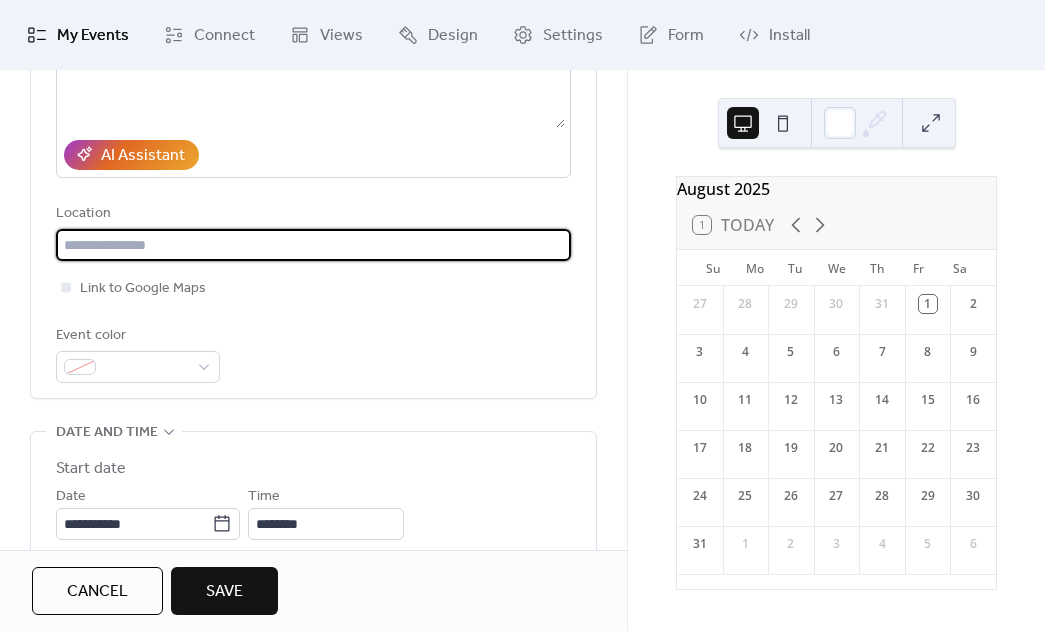 click at bounding box center [313, 245] 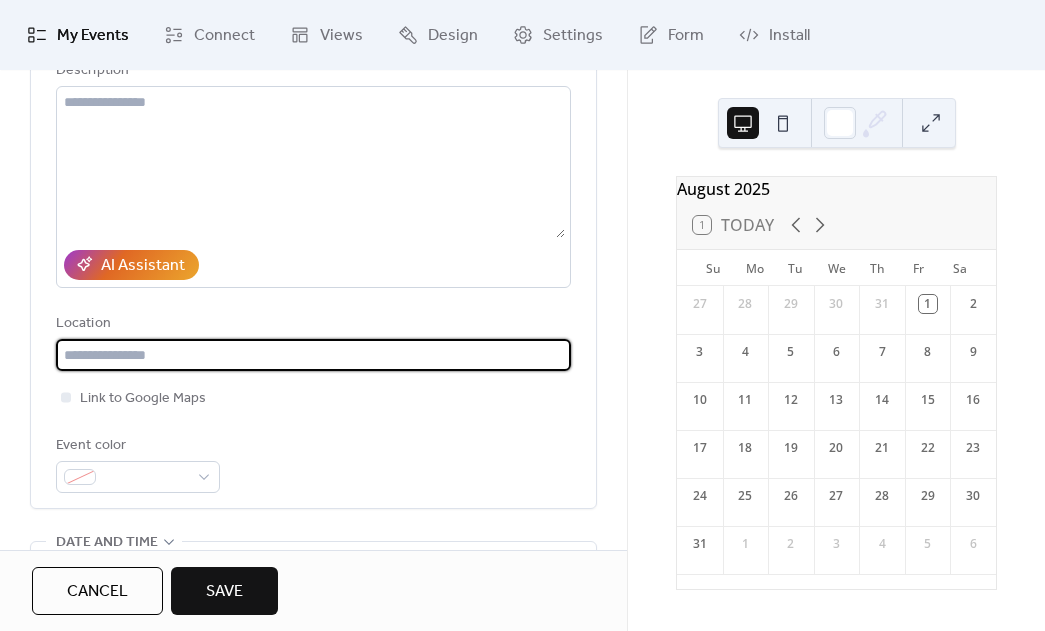 scroll, scrollTop: 256, scrollLeft: 0, axis: vertical 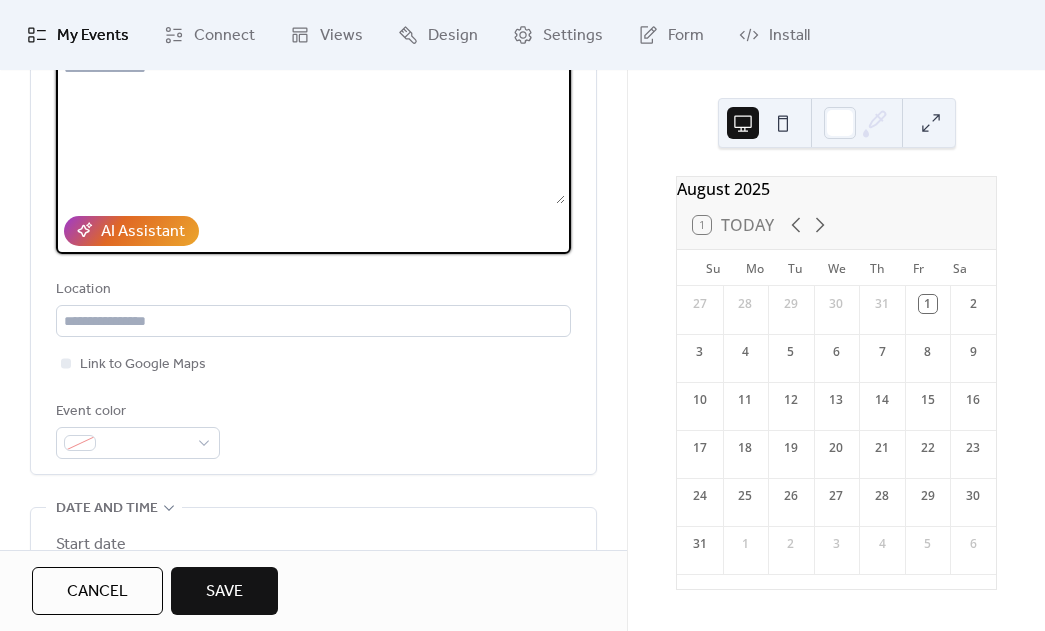 click at bounding box center (310, 128) 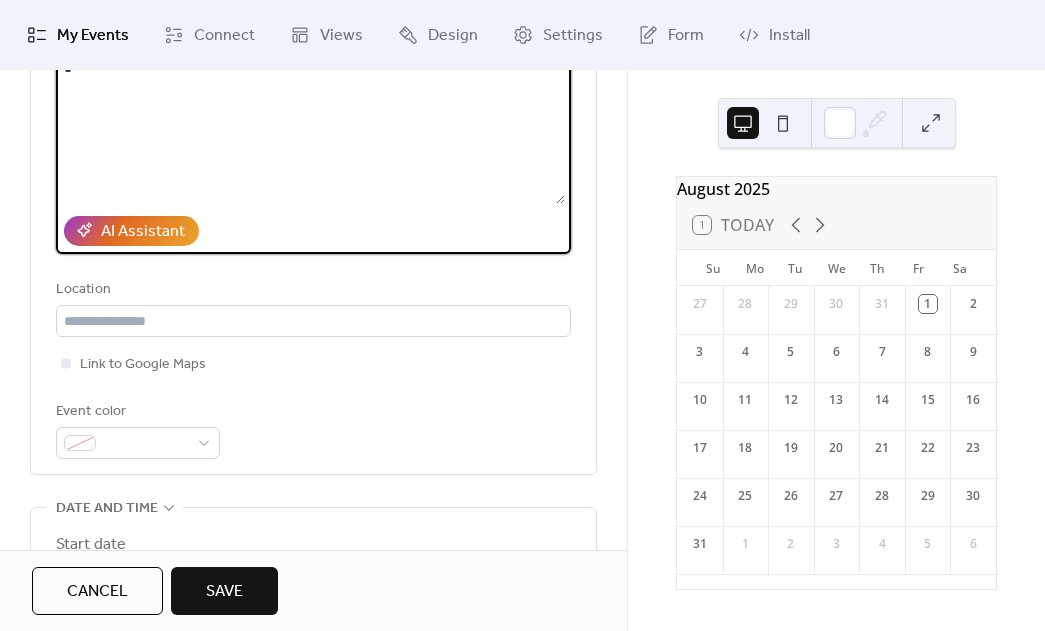 scroll, scrollTop: 243, scrollLeft: 0, axis: vertical 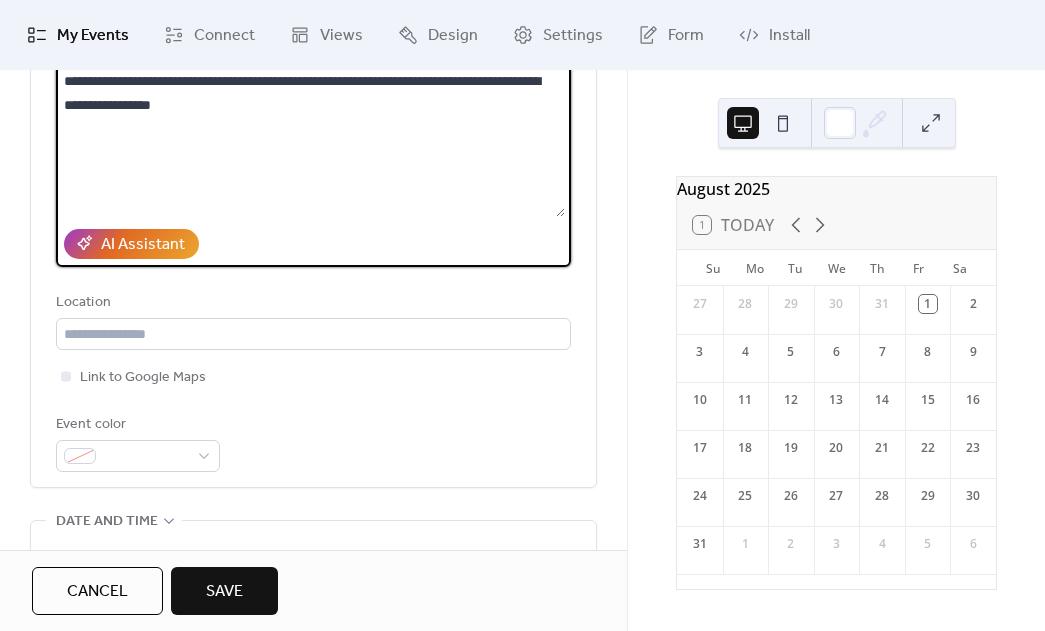 click on "**********" at bounding box center [310, 141] 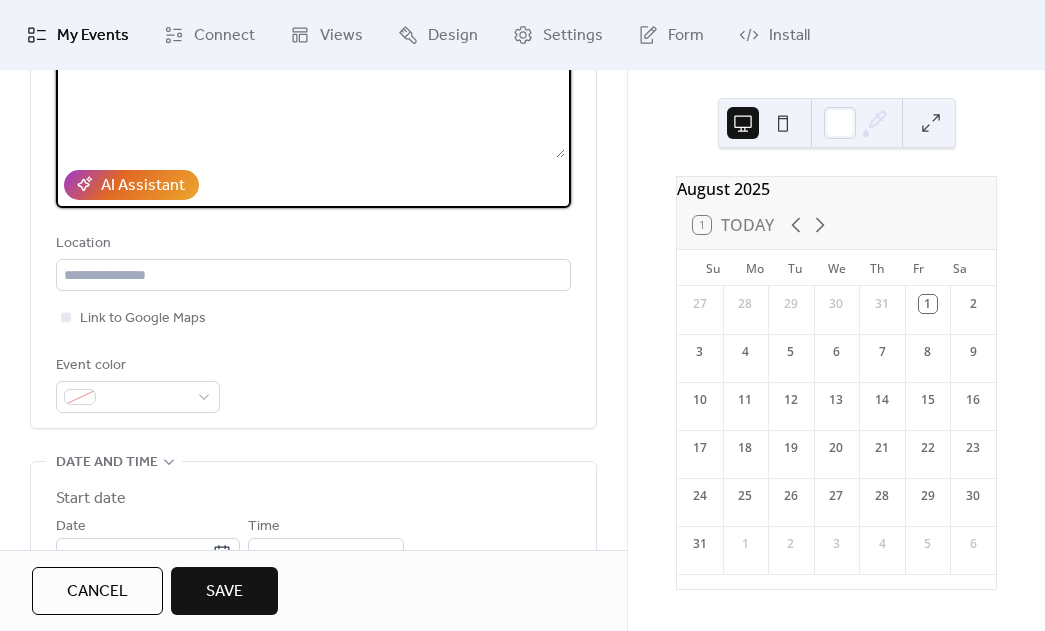 scroll, scrollTop: 320, scrollLeft: 0, axis: vertical 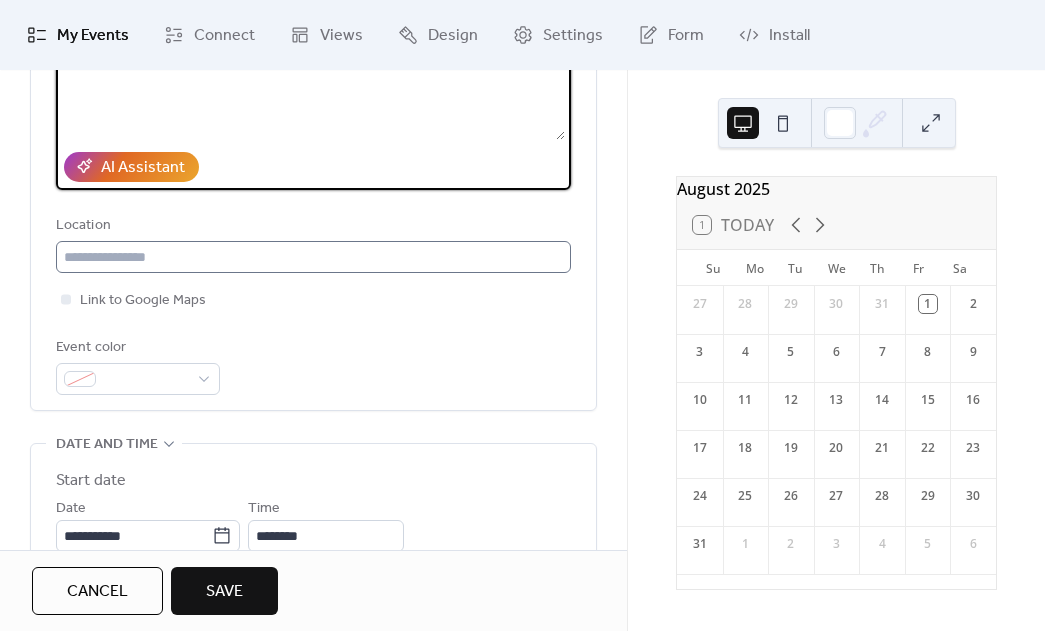 type on "**********" 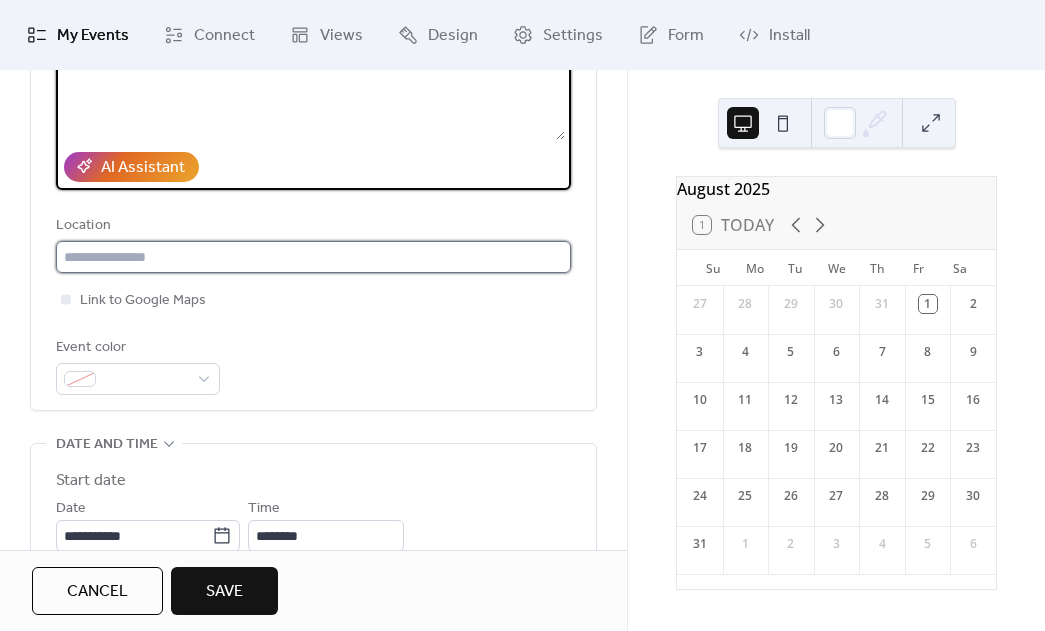 click at bounding box center [313, 257] 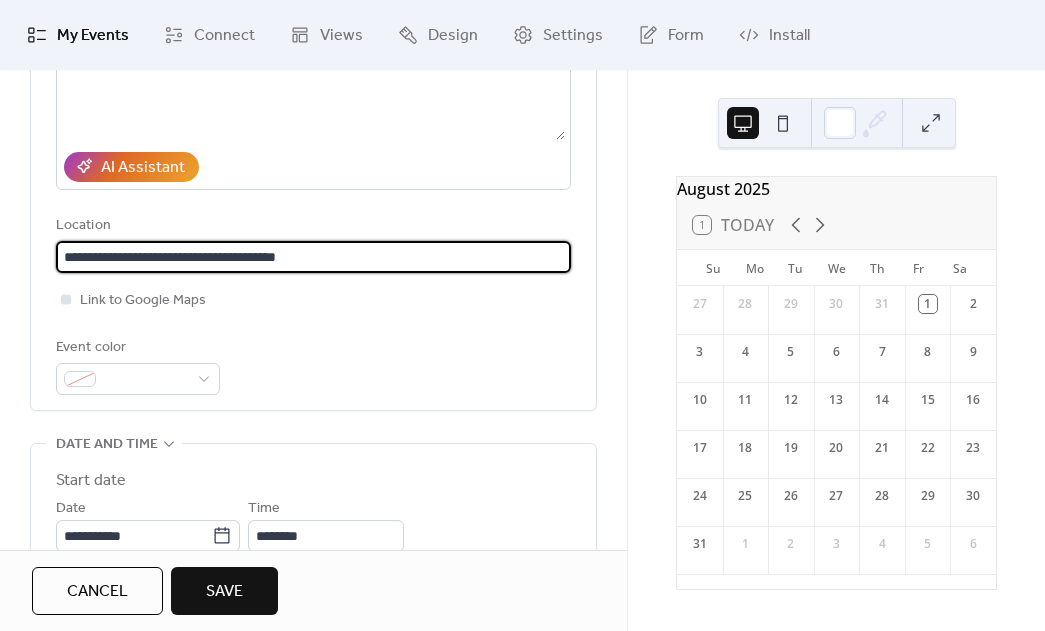 type on "**********" 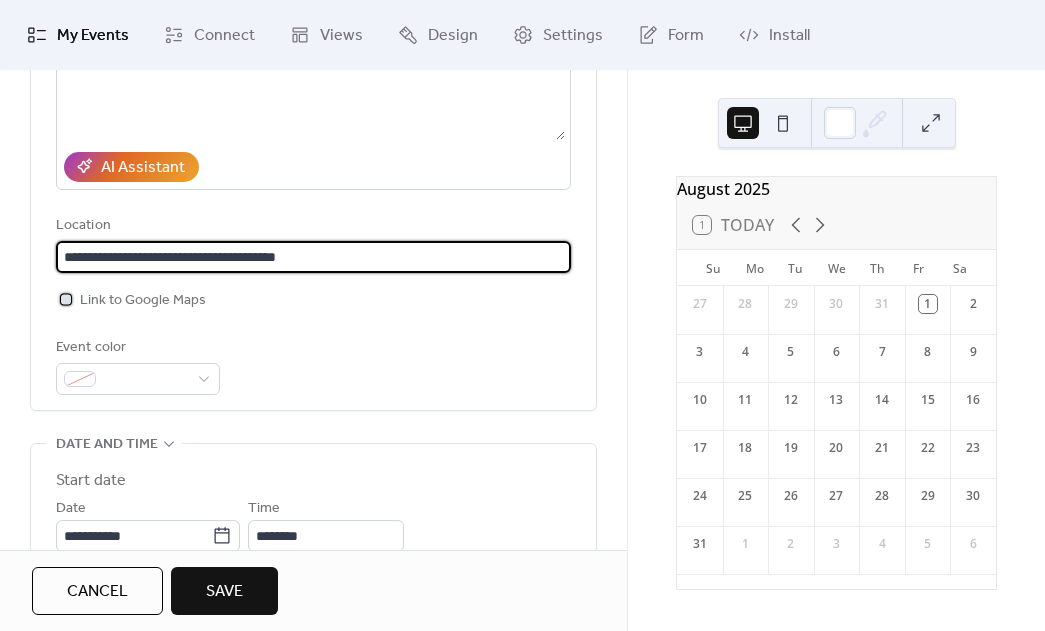 click at bounding box center (66, 299) 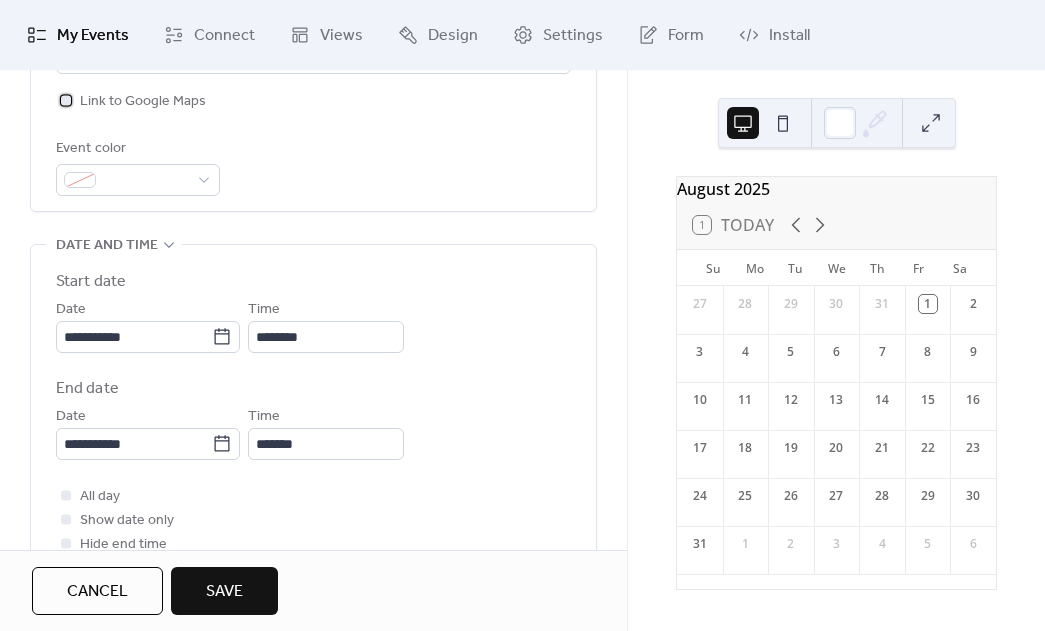 scroll, scrollTop: 562, scrollLeft: 0, axis: vertical 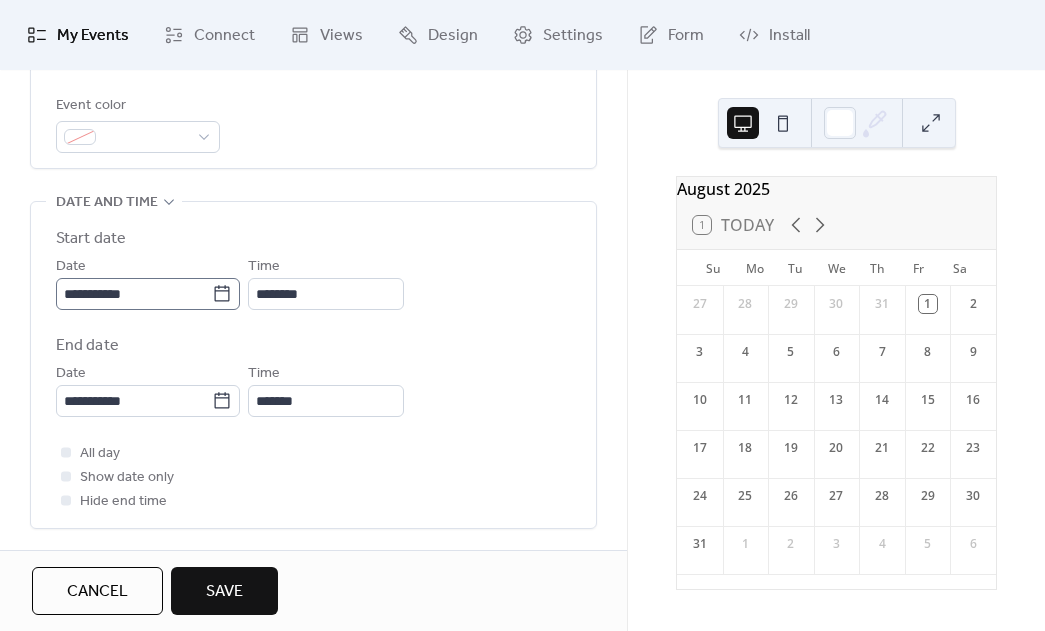 click 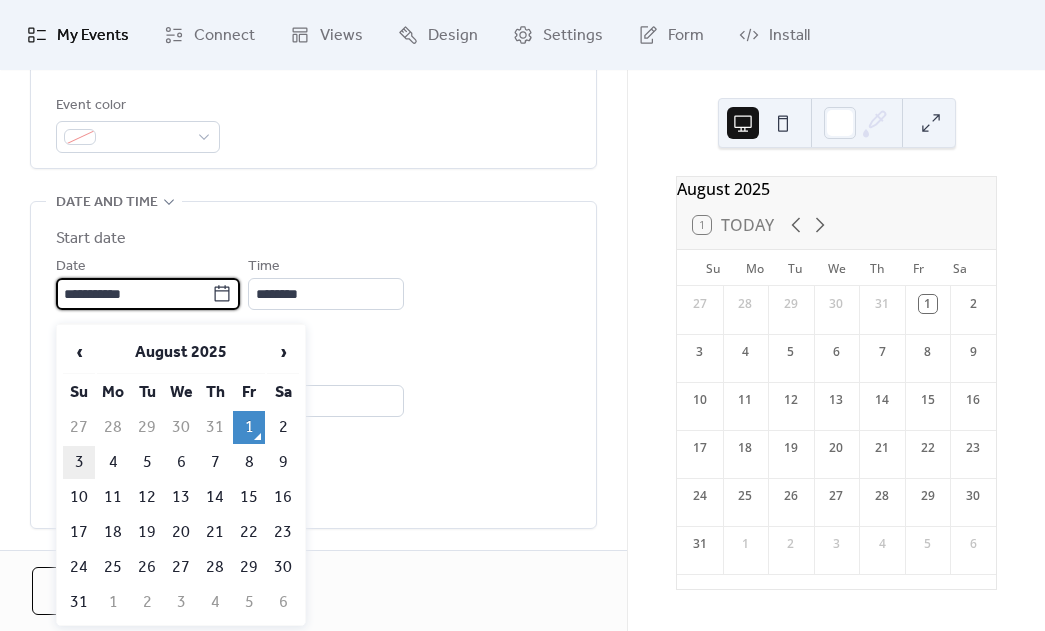 click on "3" at bounding box center [79, 462] 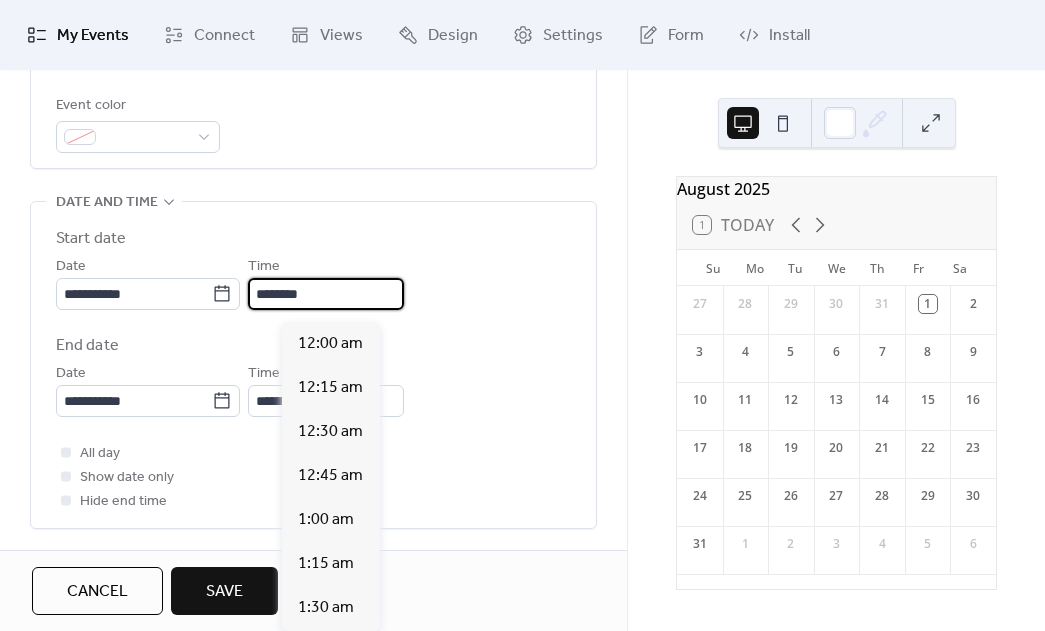 click on "********" at bounding box center (326, 294) 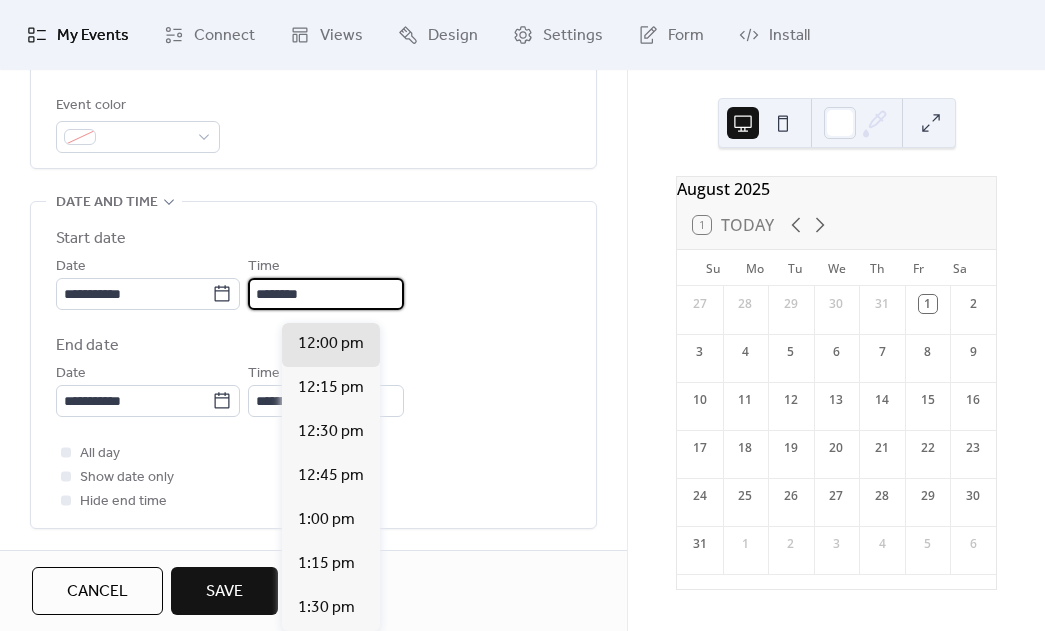 click on "********" at bounding box center (326, 294) 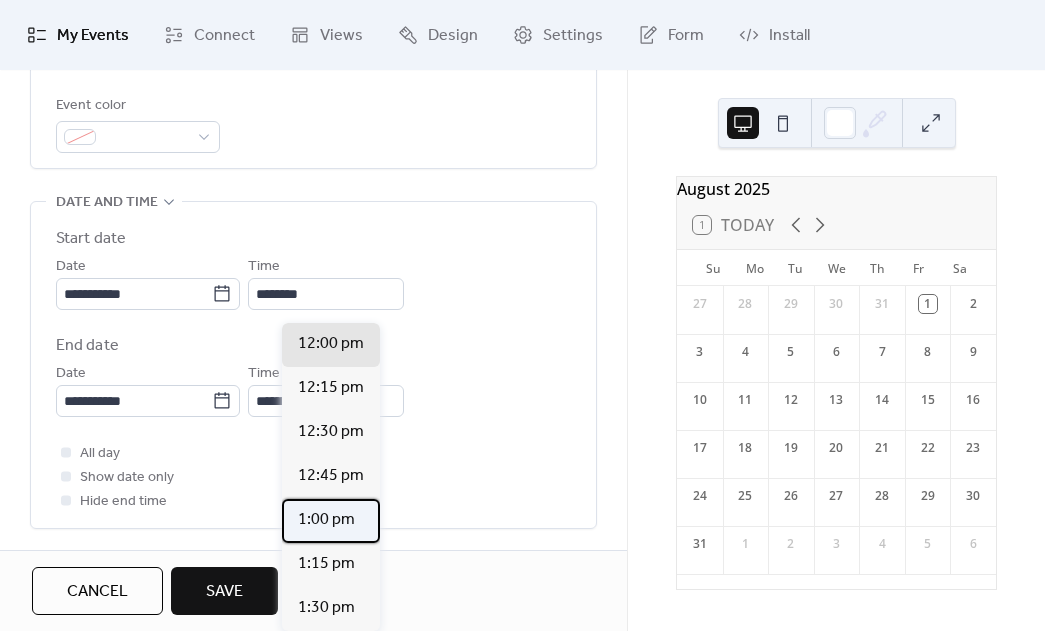 click on "1:00 pm" at bounding box center (326, 520) 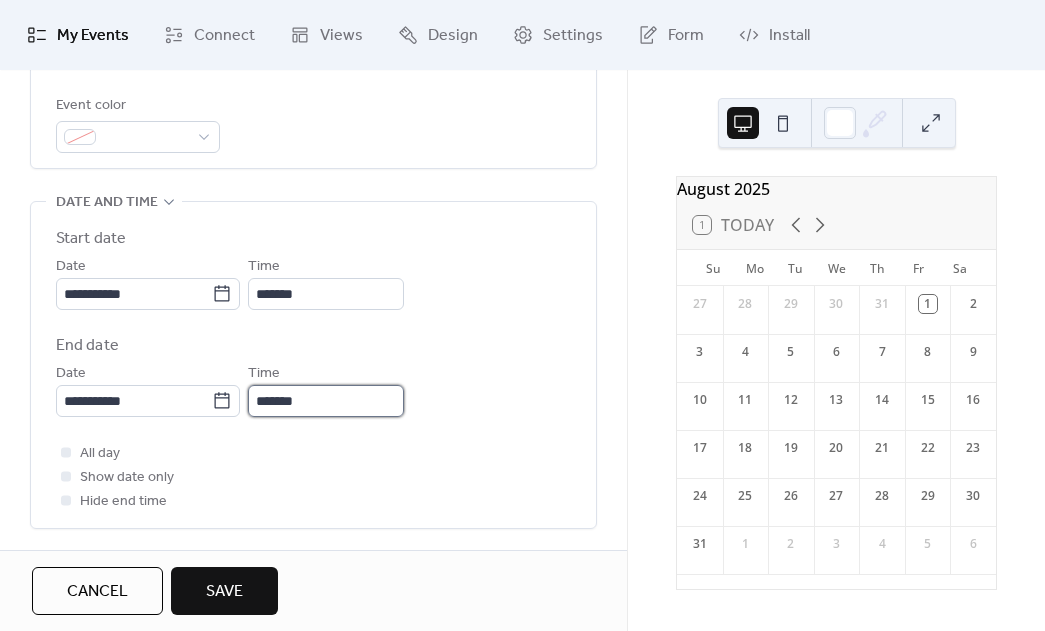 click on "*******" at bounding box center [326, 401] 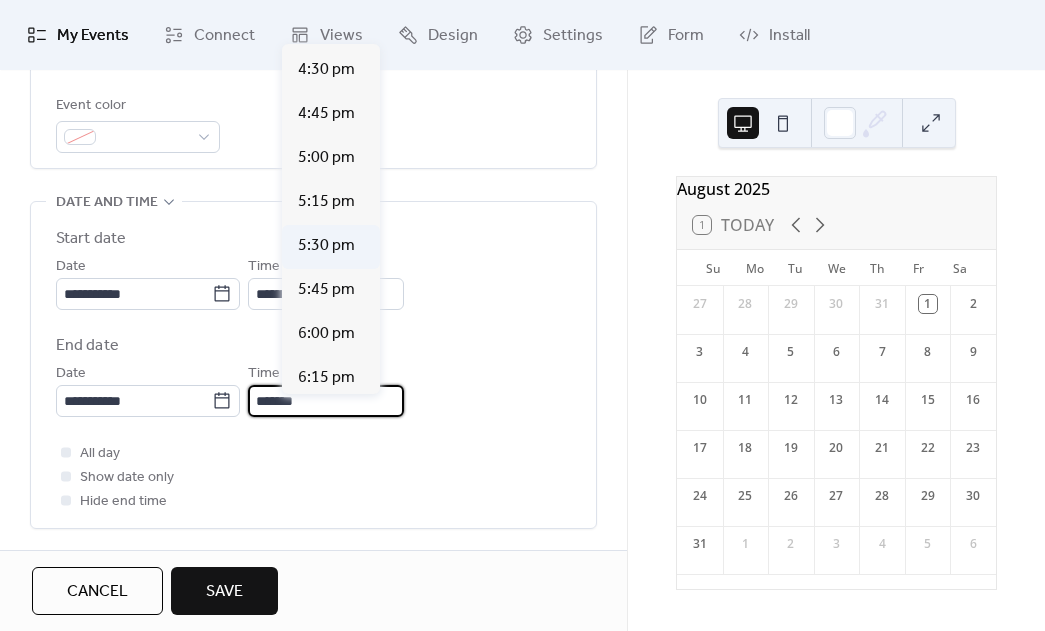 scroll, scrollTop: 599, scrollLeft: 0, axis: vertical 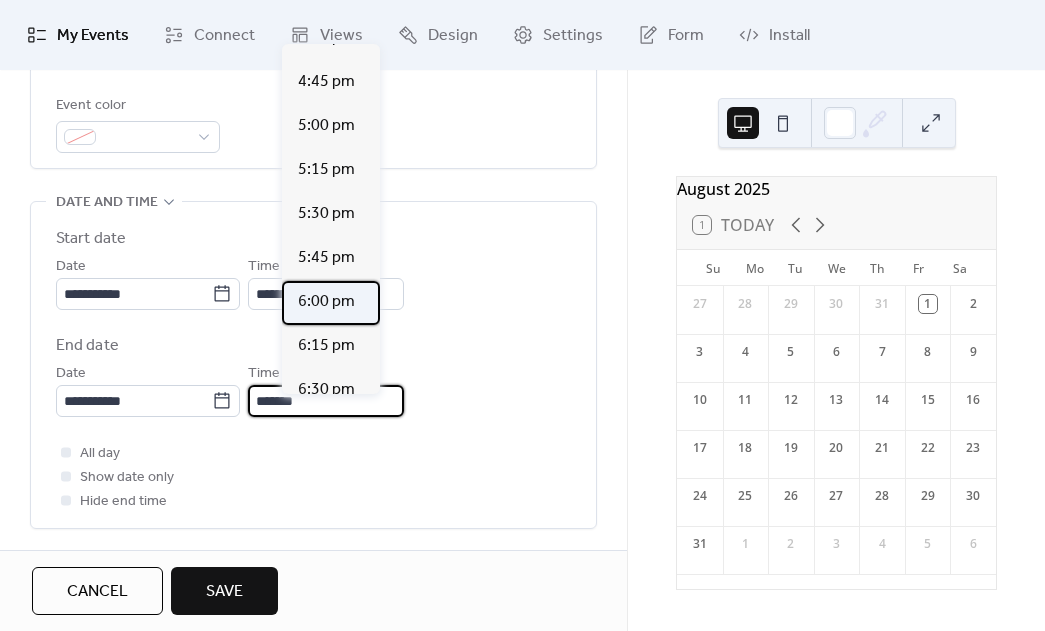 click on "6:00 pm" at bounding box center (326, 302) 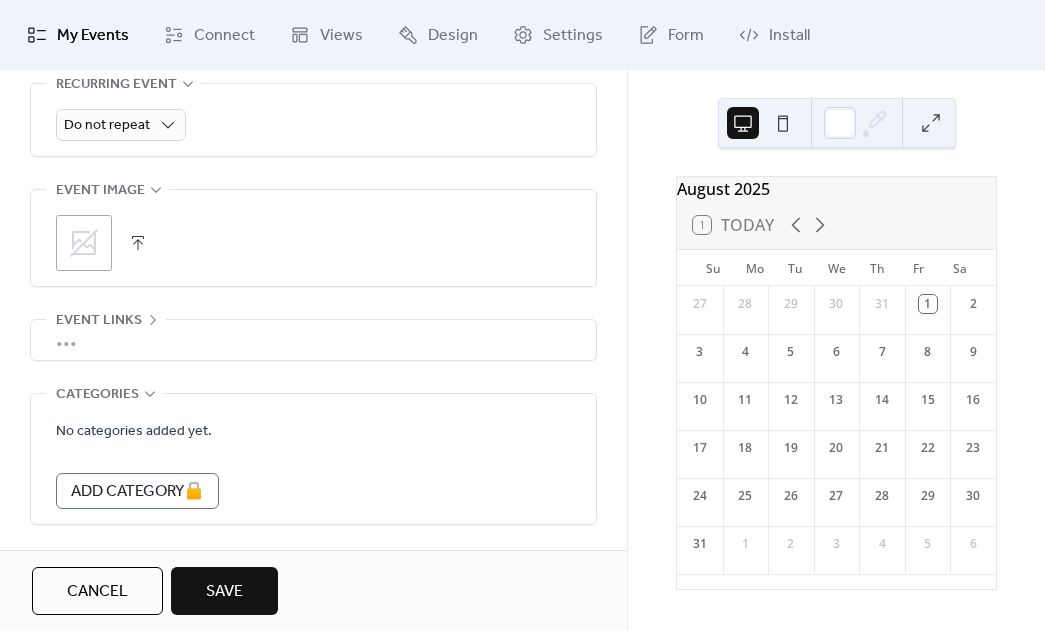 scroll, scrollTop: 1073, scrollLeft: 0, axis: vertical 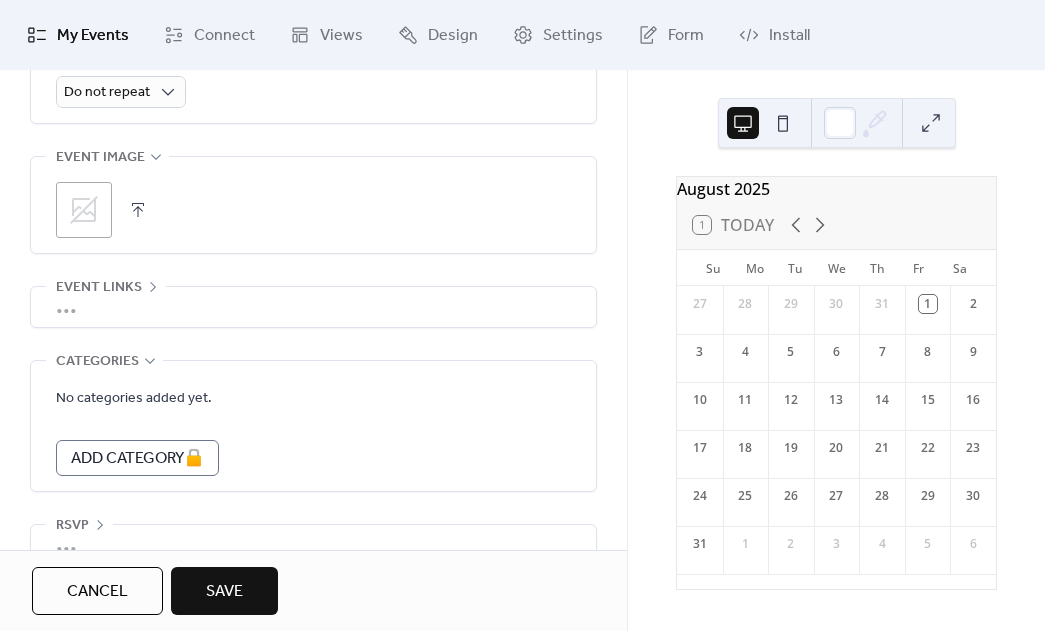 click 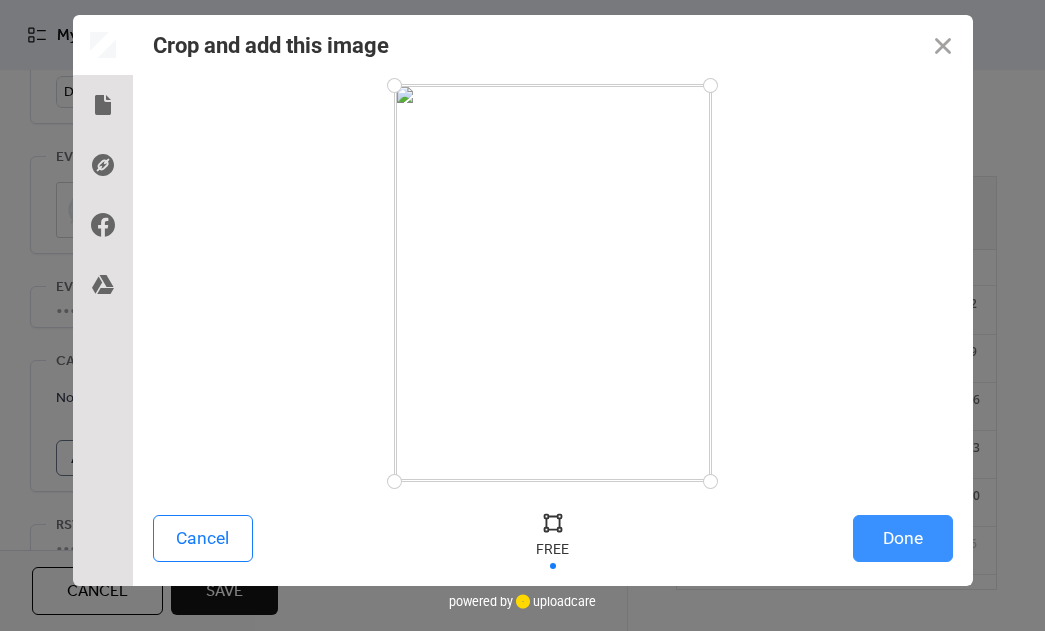 click on "Done" at bounding box center [903, 538] 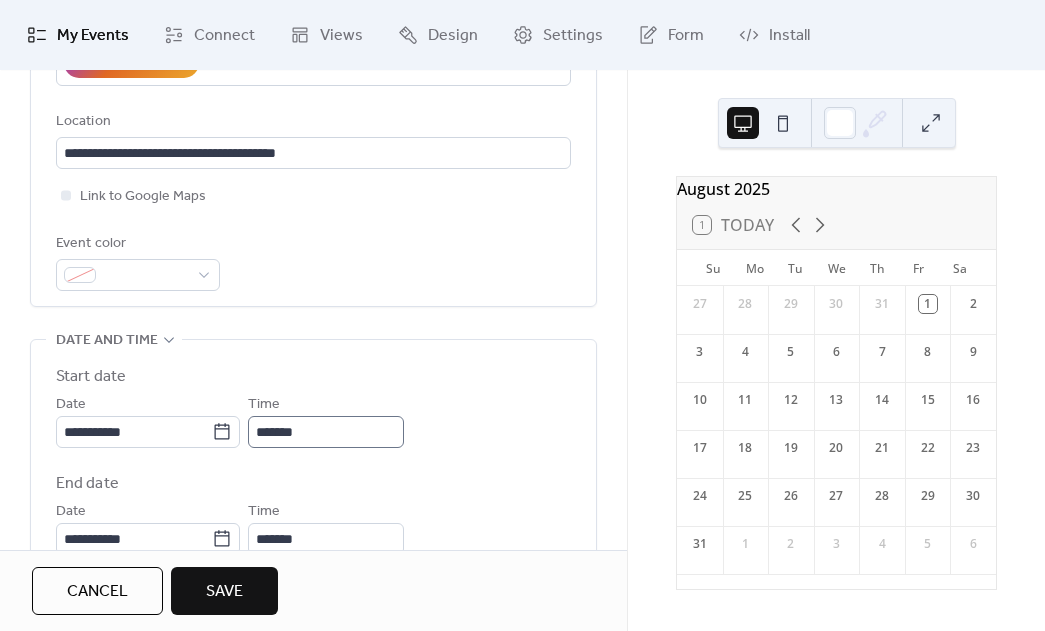 scroll, scrollTop: 387, scrollLeft: 0, axis: vertical 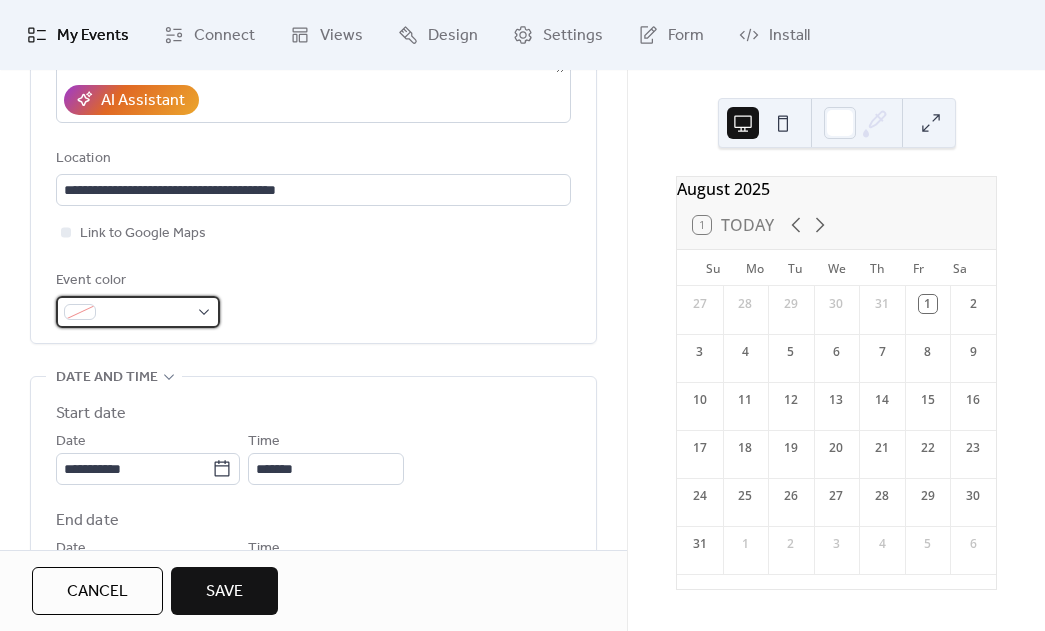 click at bounding box center [146, 313] 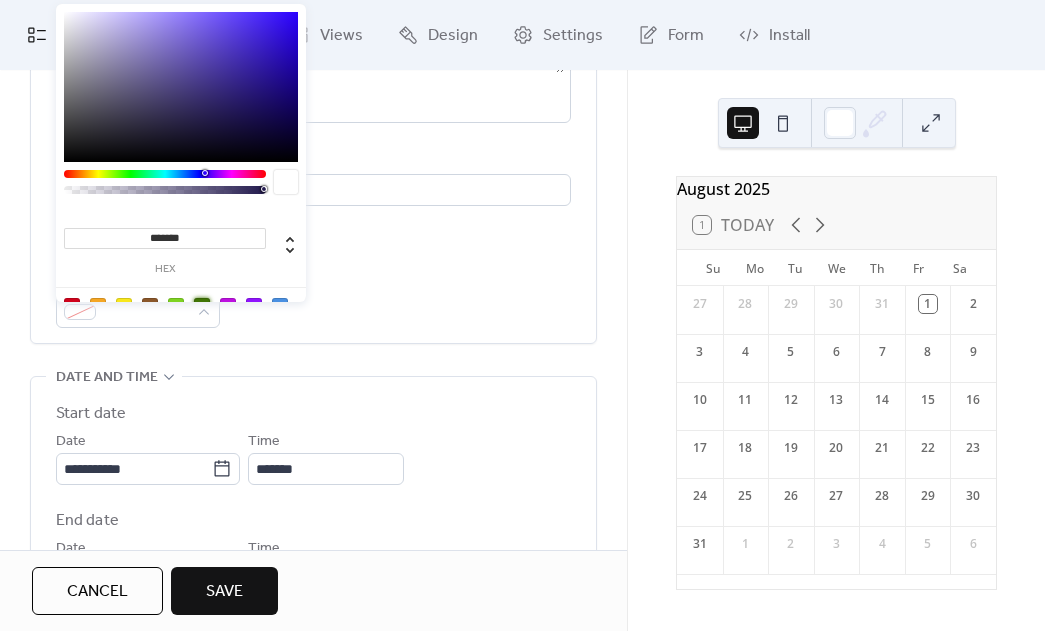 click at bounding box center [202, 306] 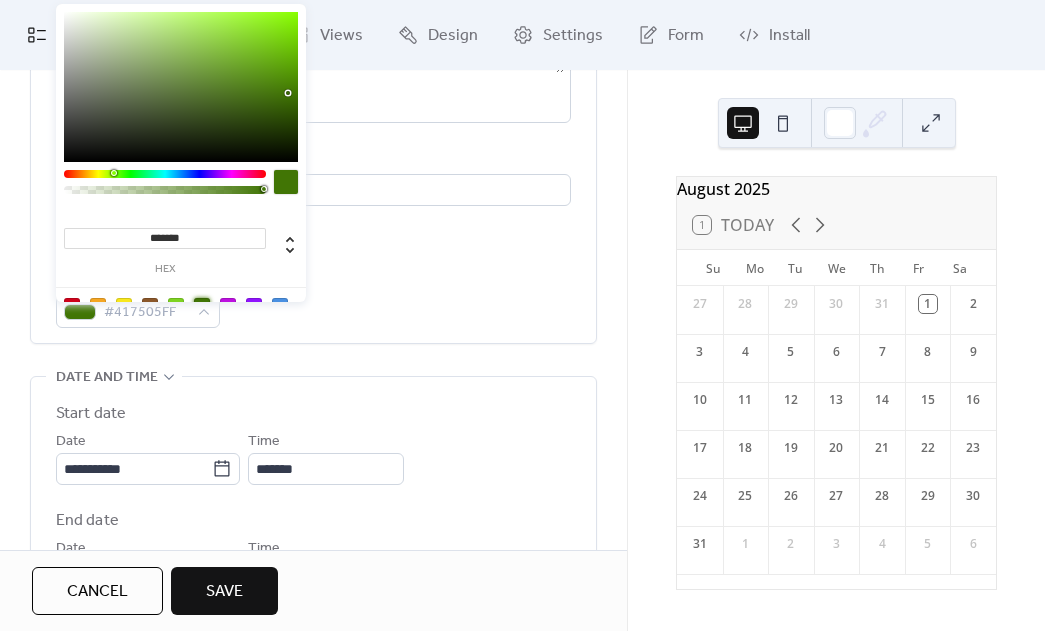 click on "Save" at bounding box center [224, 592] 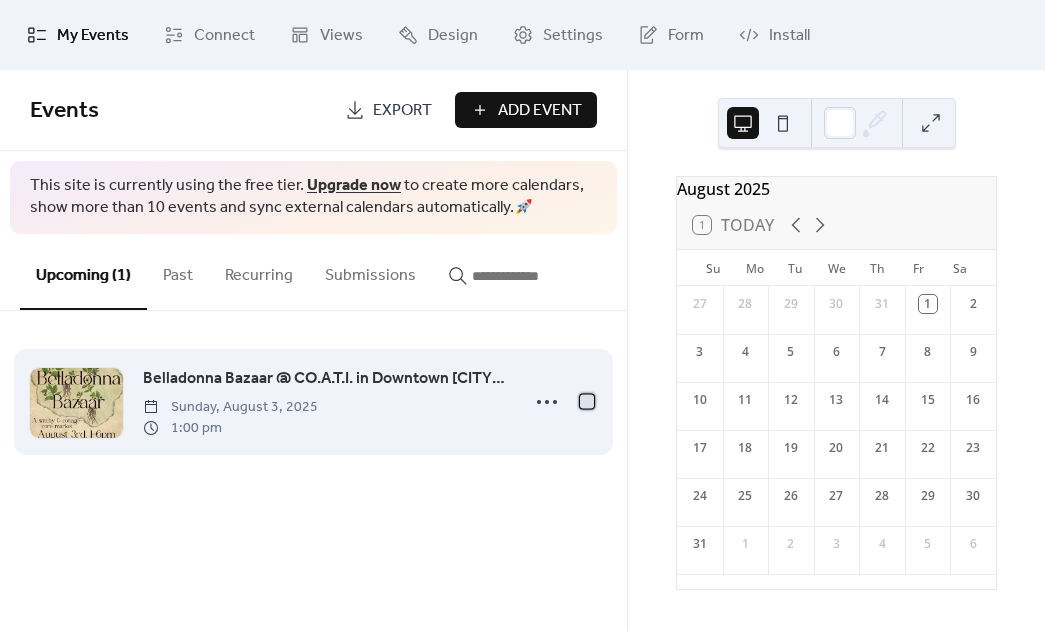 click at bounding box center (587, 401) 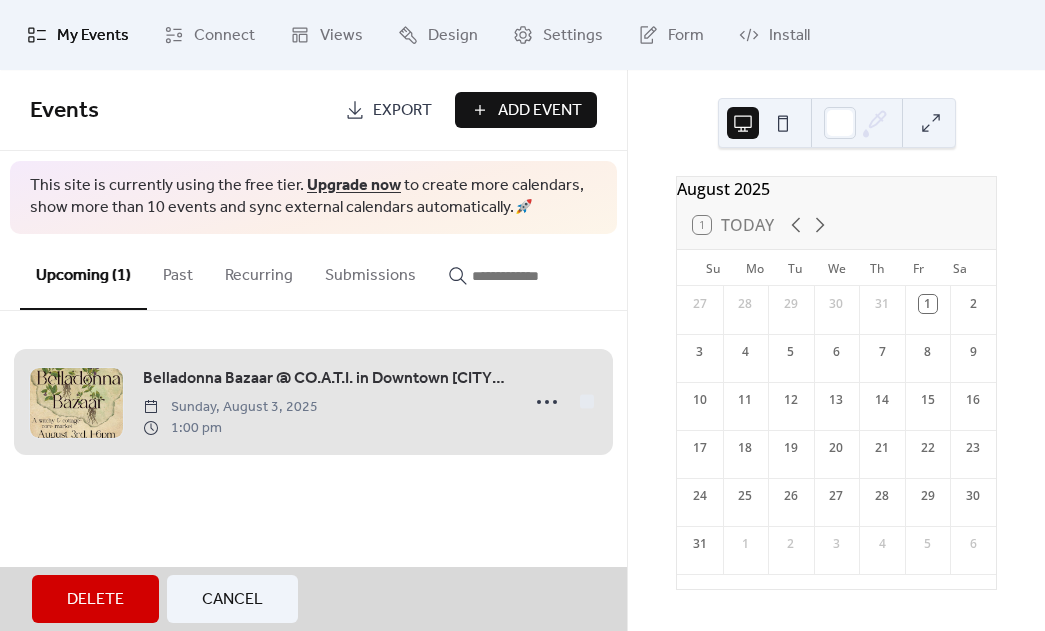 click on "Events Export Add Event This site is currently using the free tier.   Upgrade now   to create more calendars, show more than 10 events and sync external calendars automatically. 🚀 Upcoming (1) Past Recurring Submissions Belladonna Bazaar @ CO.A.T.I. in Downtown [CITY] [STATE] 1pm-6pm Sunday, [DATE], [YEAR] 1:00 pm Delete Cancel" at bounding box center [313, 350] 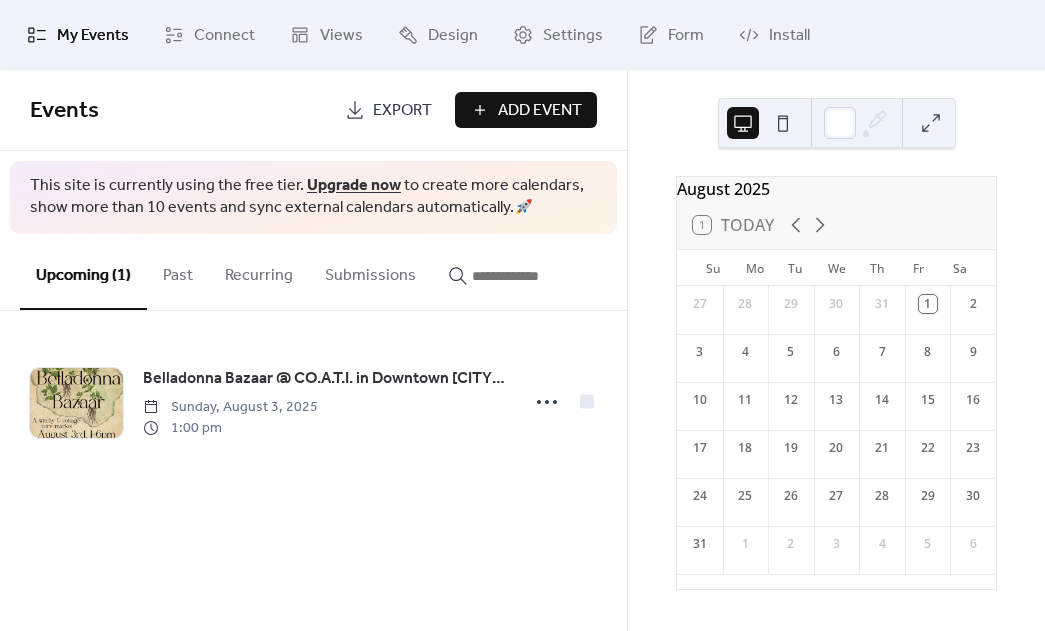 click on "Events Export Add Event This site is currently using the free tier.   Upgrade now   to create more calendars, show more than 10 events and sync external calendars automatically. 🚀 Upcoming (1) Past Recurring Submissions Belladonna Bazaar @ CO.A.T.I. in Downtown [CITY] [STATE] 1pm-6pm Sunday, [DATE], [YEAR] 1:00 pm Cancel" at bounding box center (313, 350) 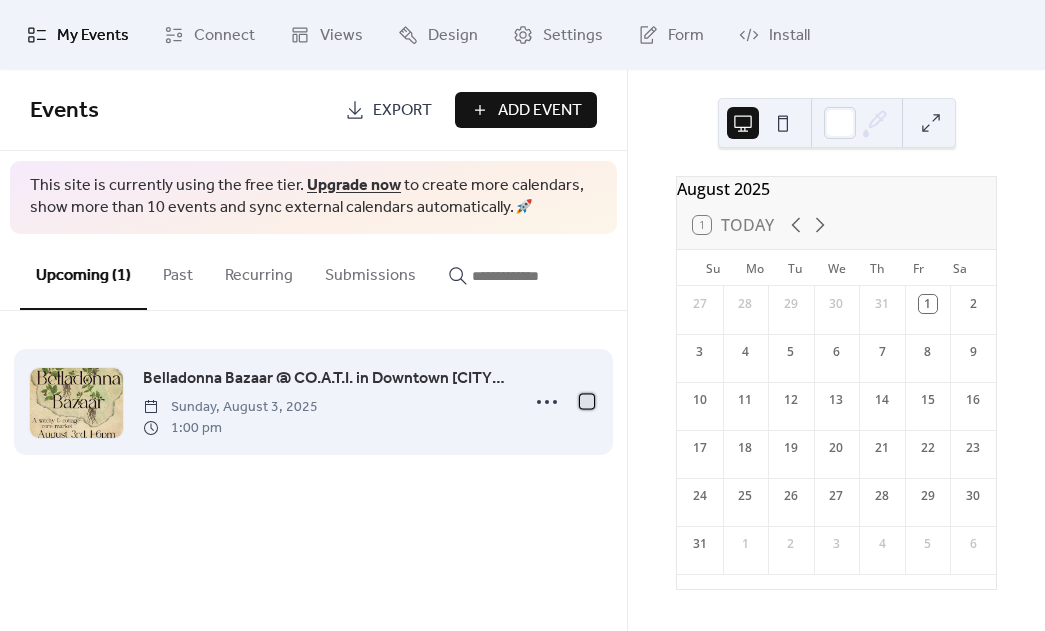 click at bounding box center [587, 401] 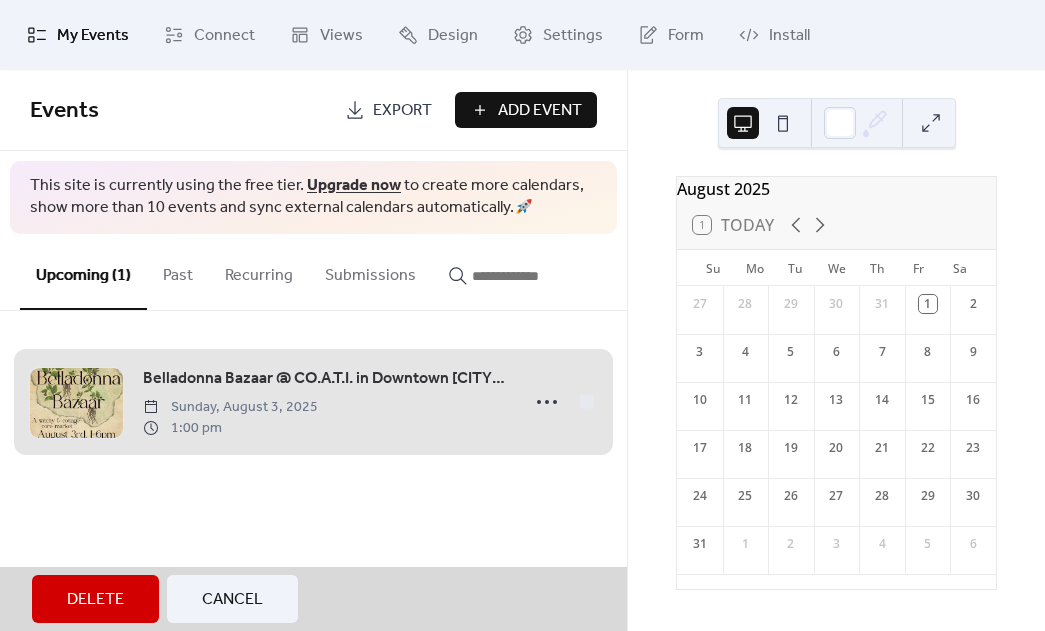 click on "3" at bounding box center [700, 352] 